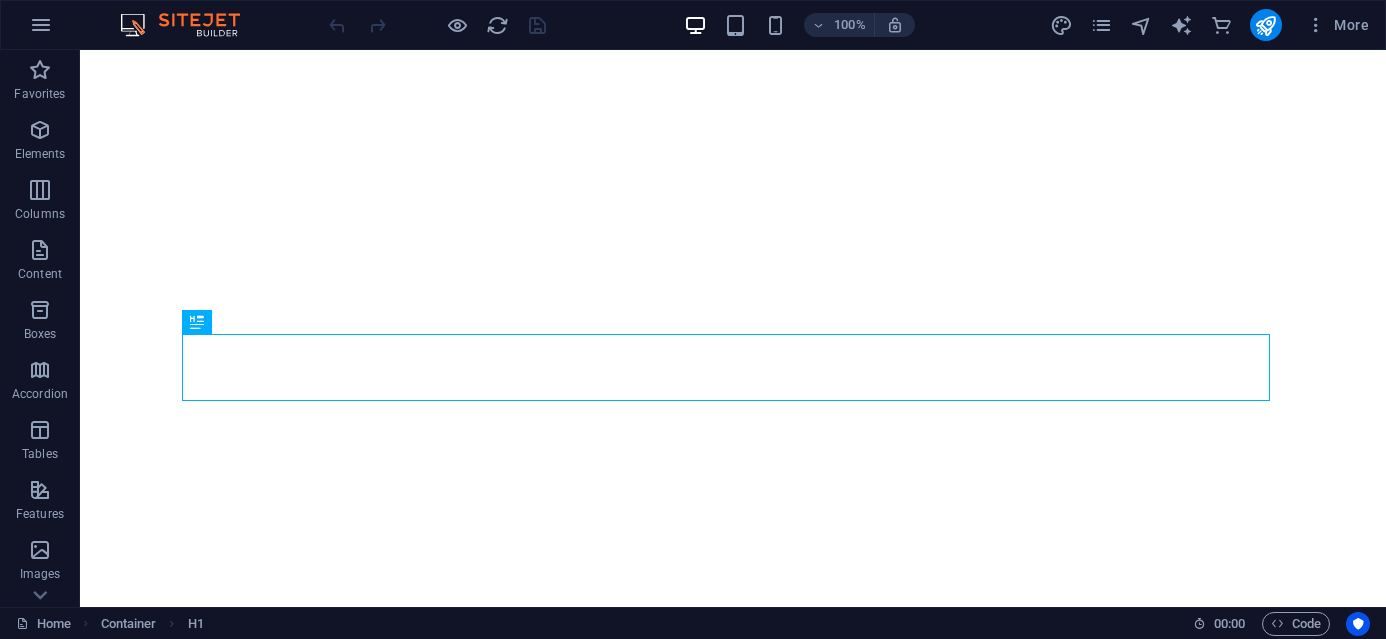 scroll, scrollTop: 0, scrollLeft: 0, axis: both 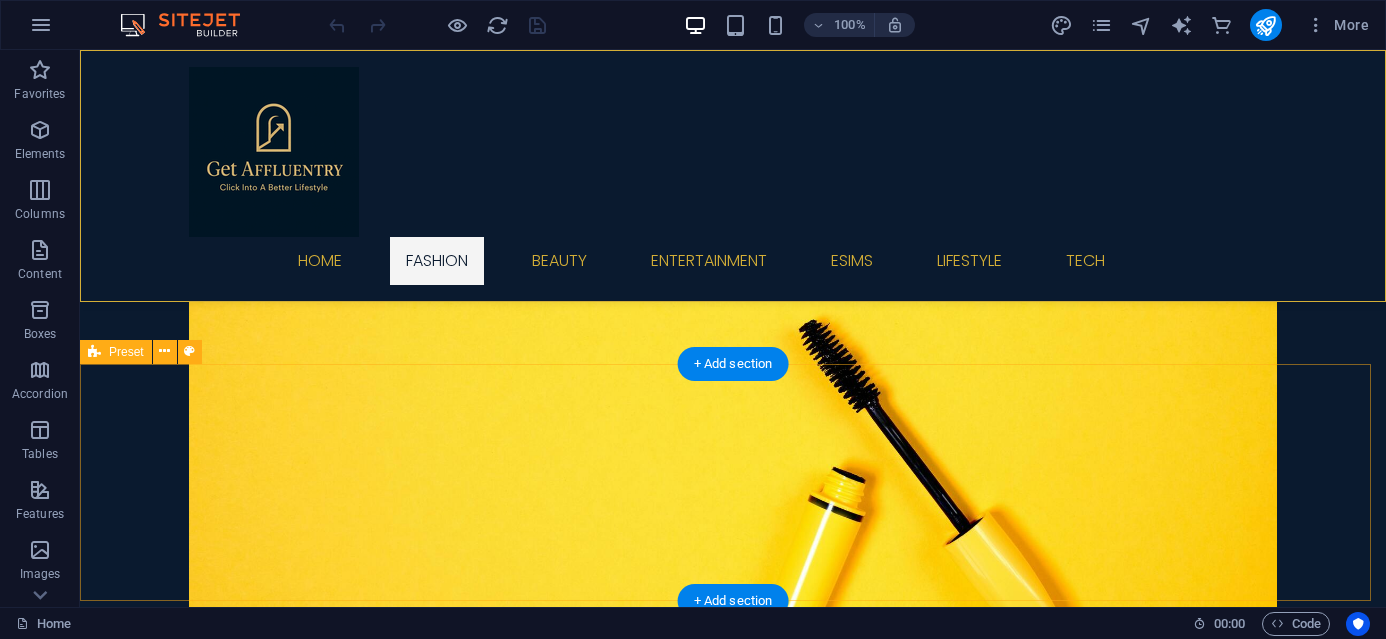 click at bounding box center [733, 5338] 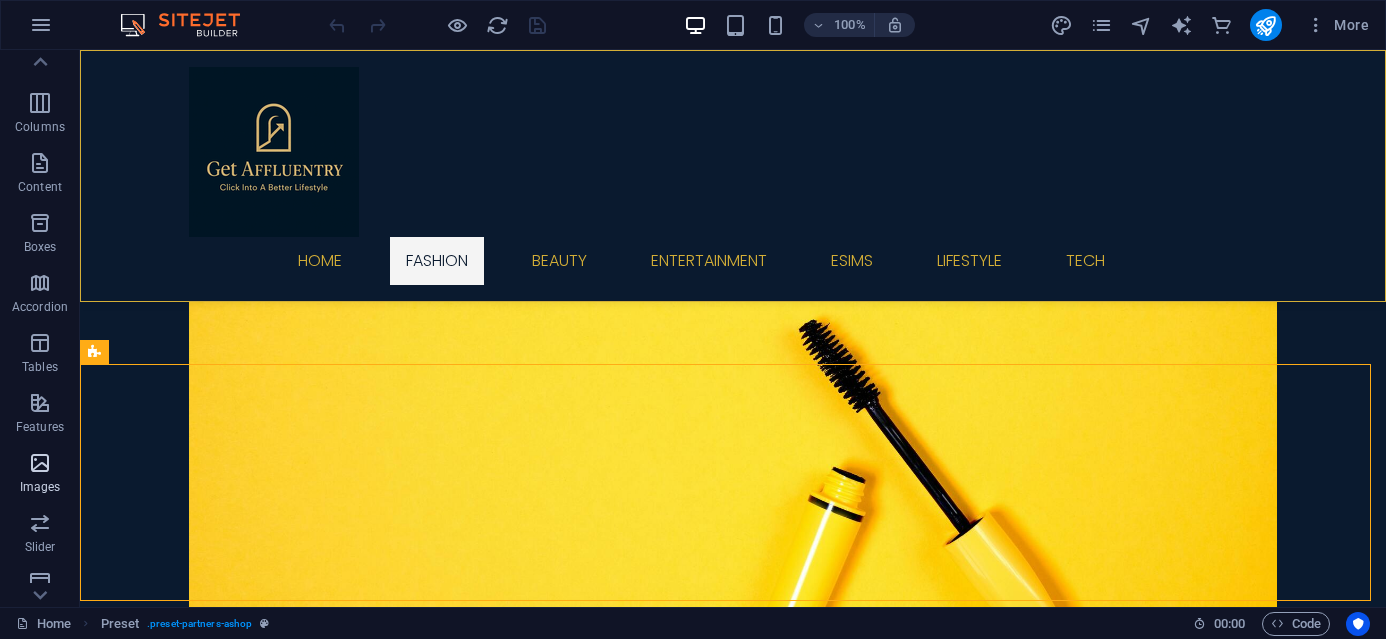 scroll, scrollTop: 0, scrollLeft: 0, axis: both 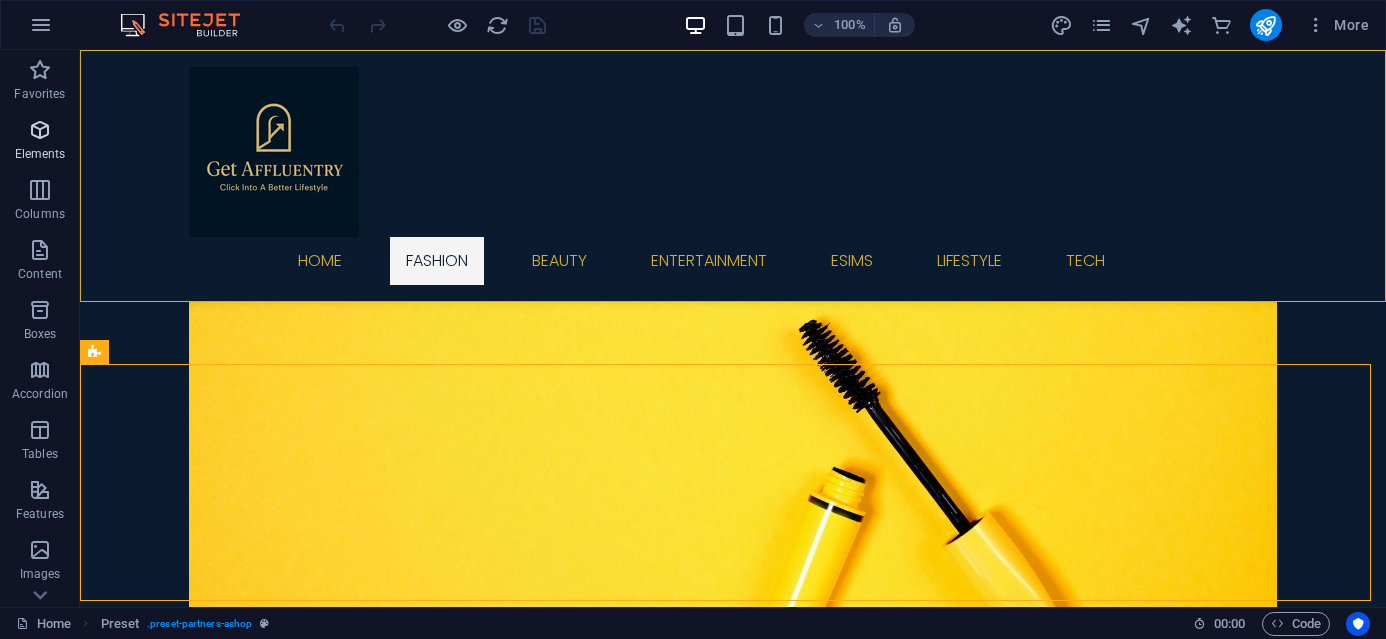click at bounding box center (40, 130) 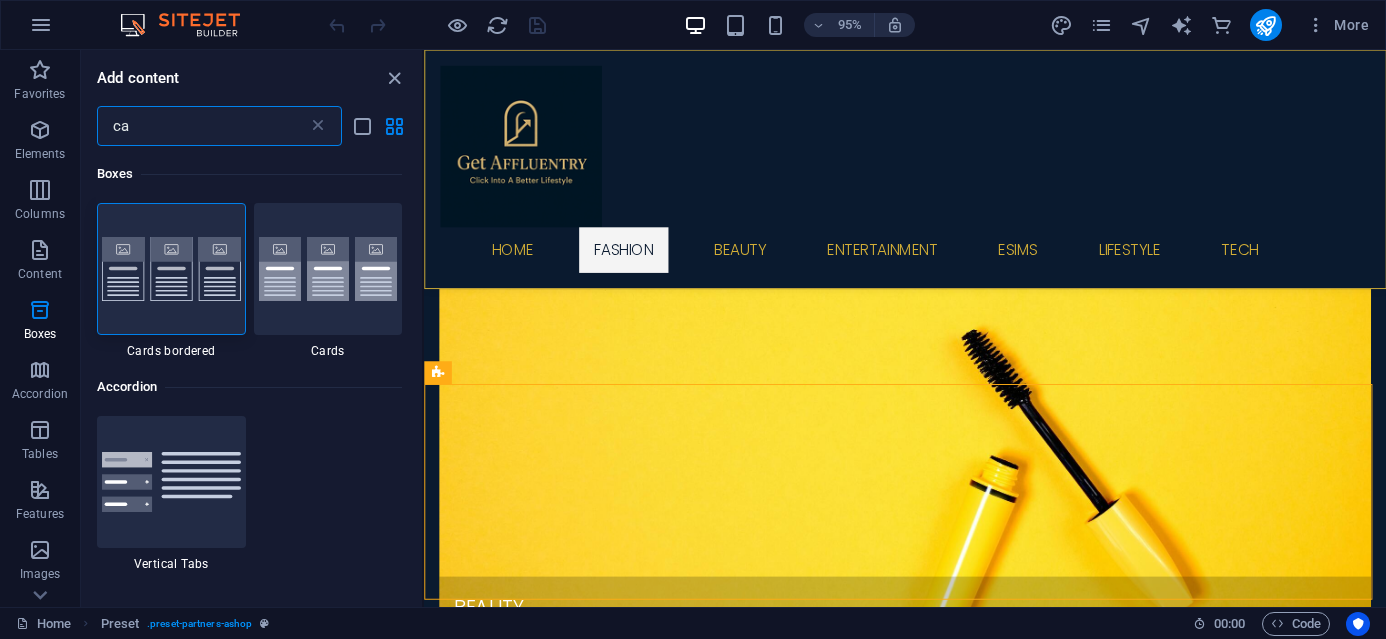 scroll, scrollTop: 0, scrollLeft: 0, axis: both 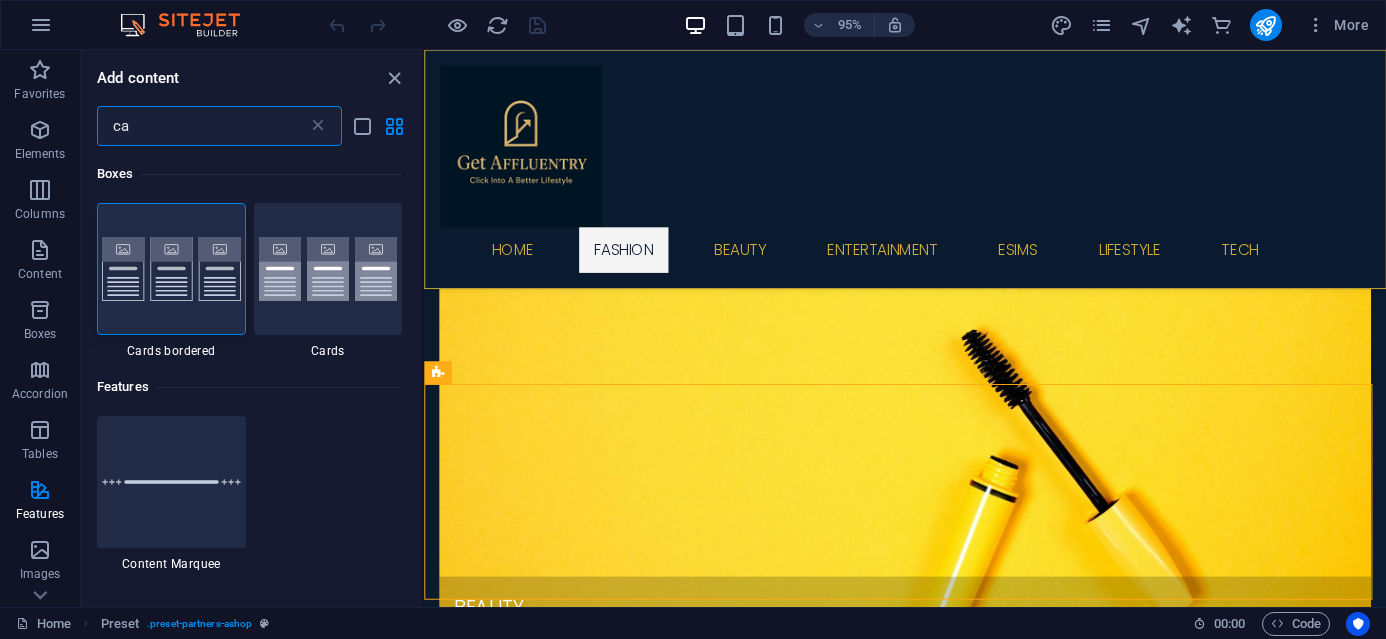 type on "c" 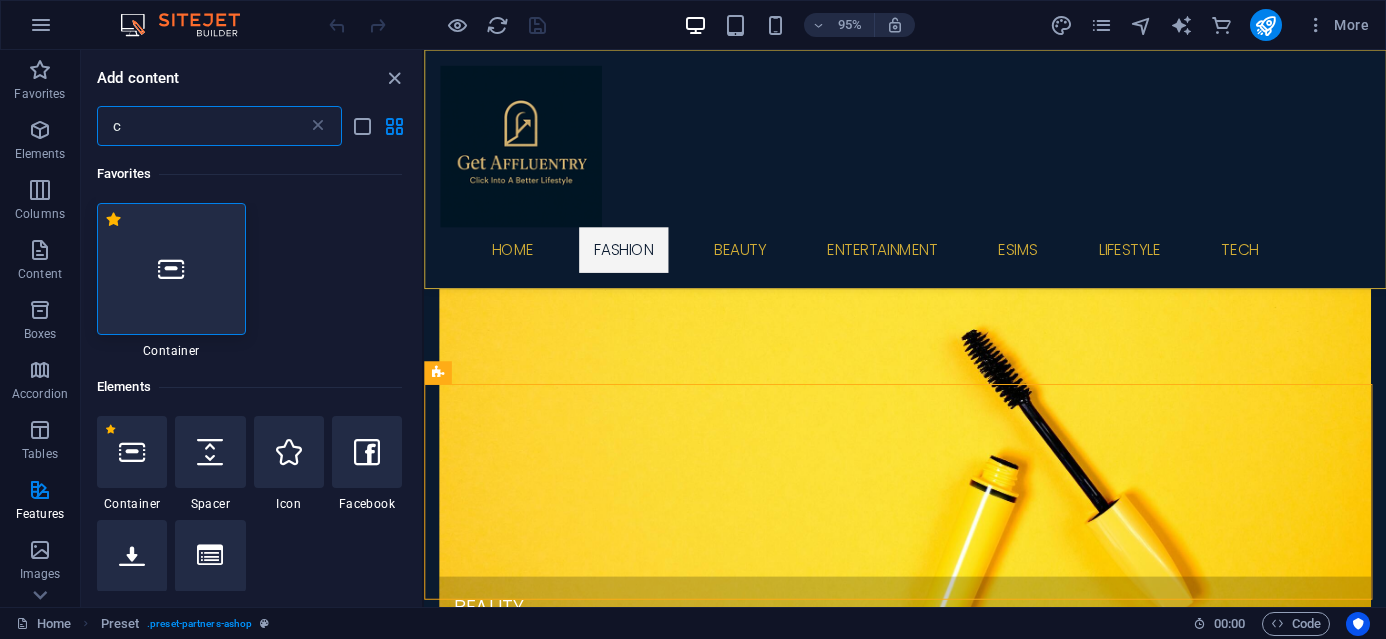 type 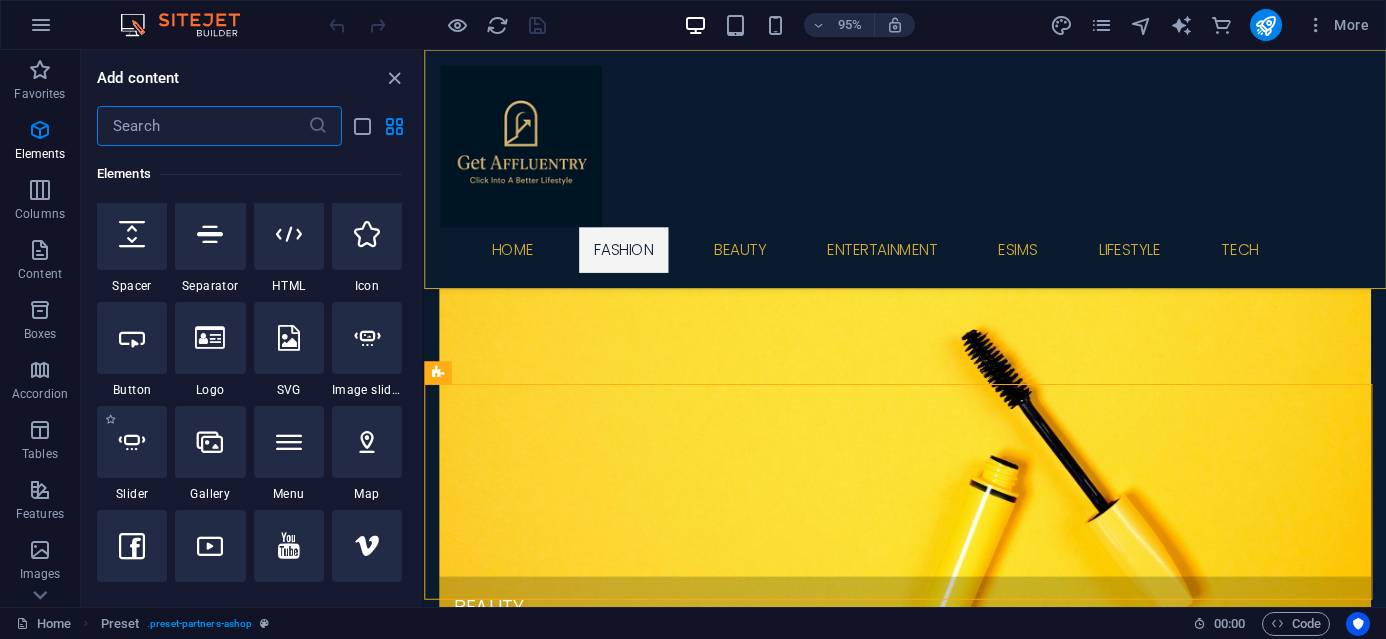 scroll, scrollTop: 316, scrollLeft: 0, axis: vertical 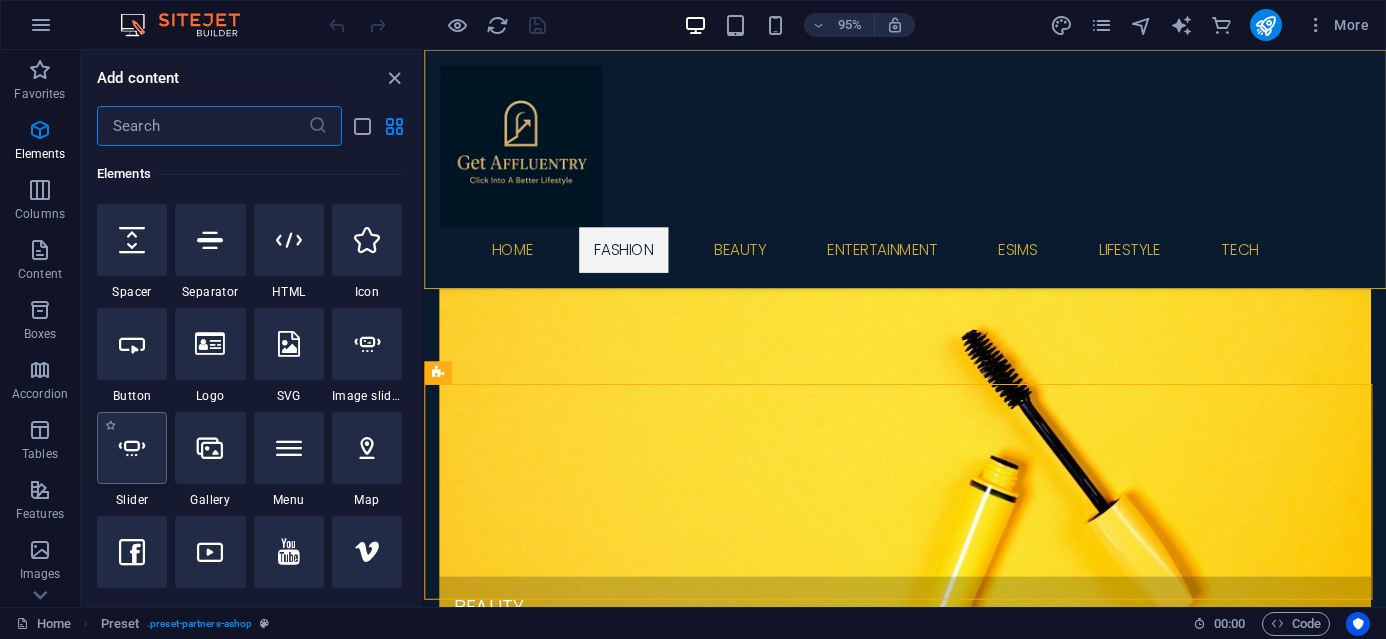 click at bounding box center [132, 448] 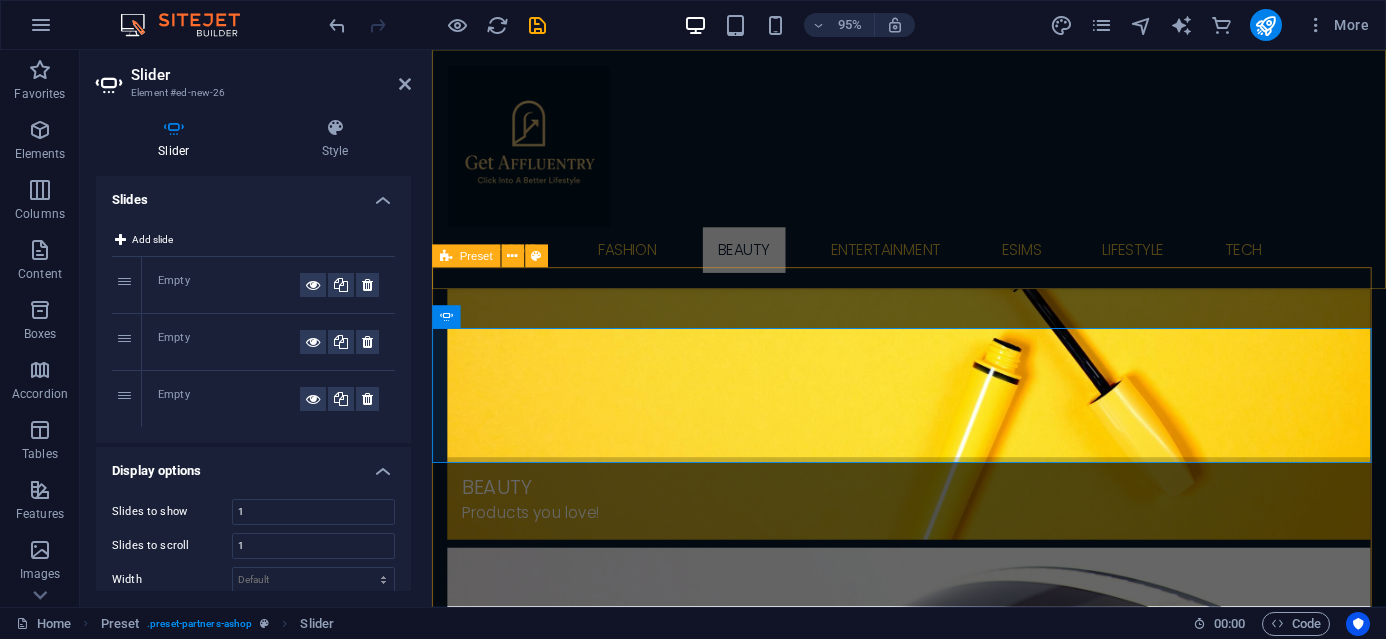 scroll, scrollTop: 1589, scrollLeft: 0, axis: vertical 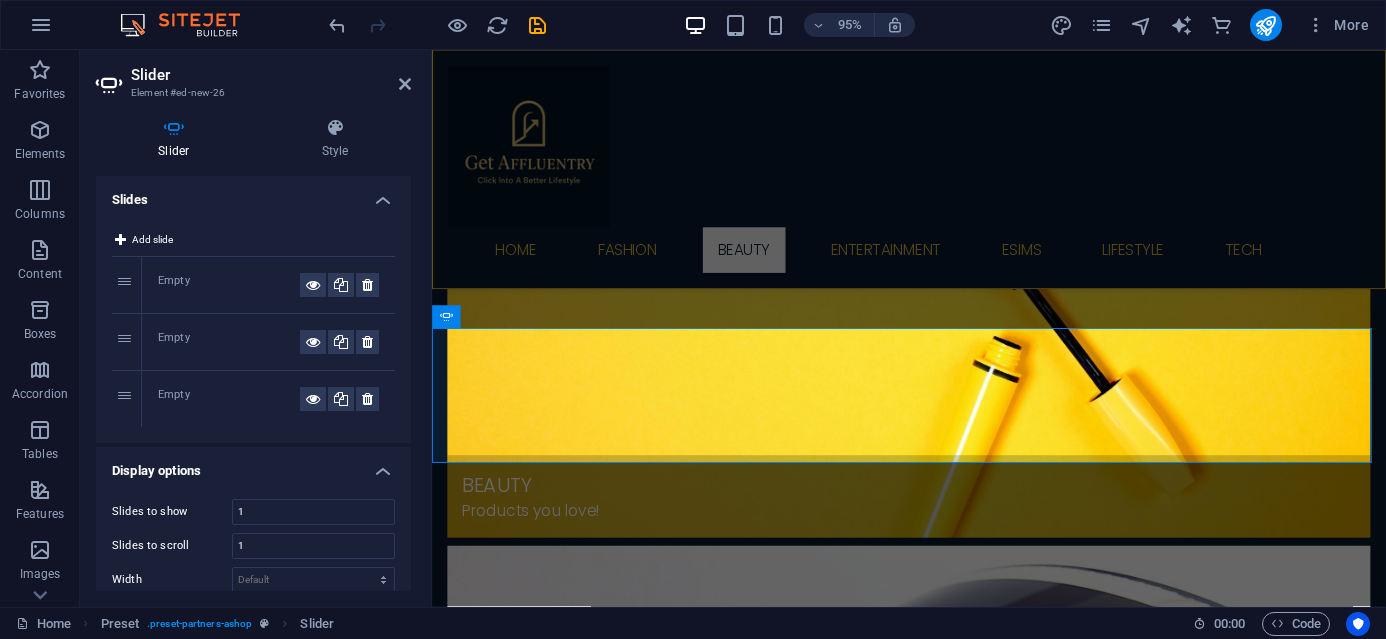 click on "Empty" at bounding box center [229, 285] 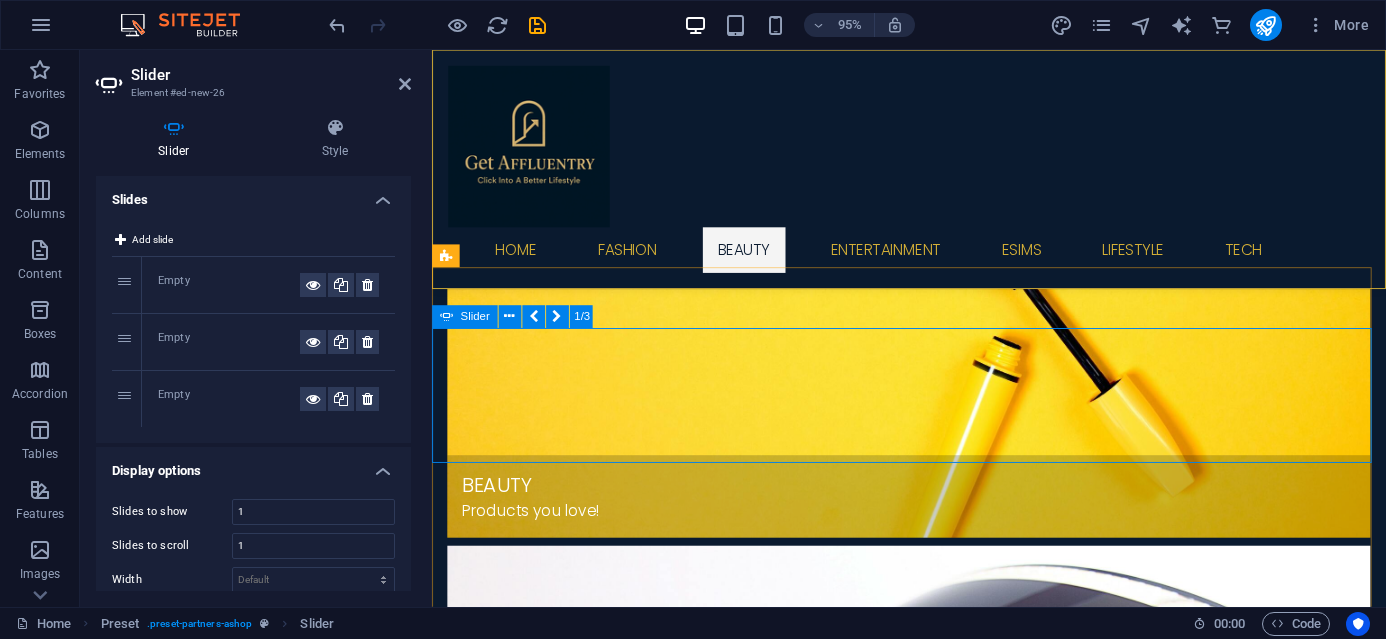 click on "Paste clipboard" at bounding box center [-9, 4965] 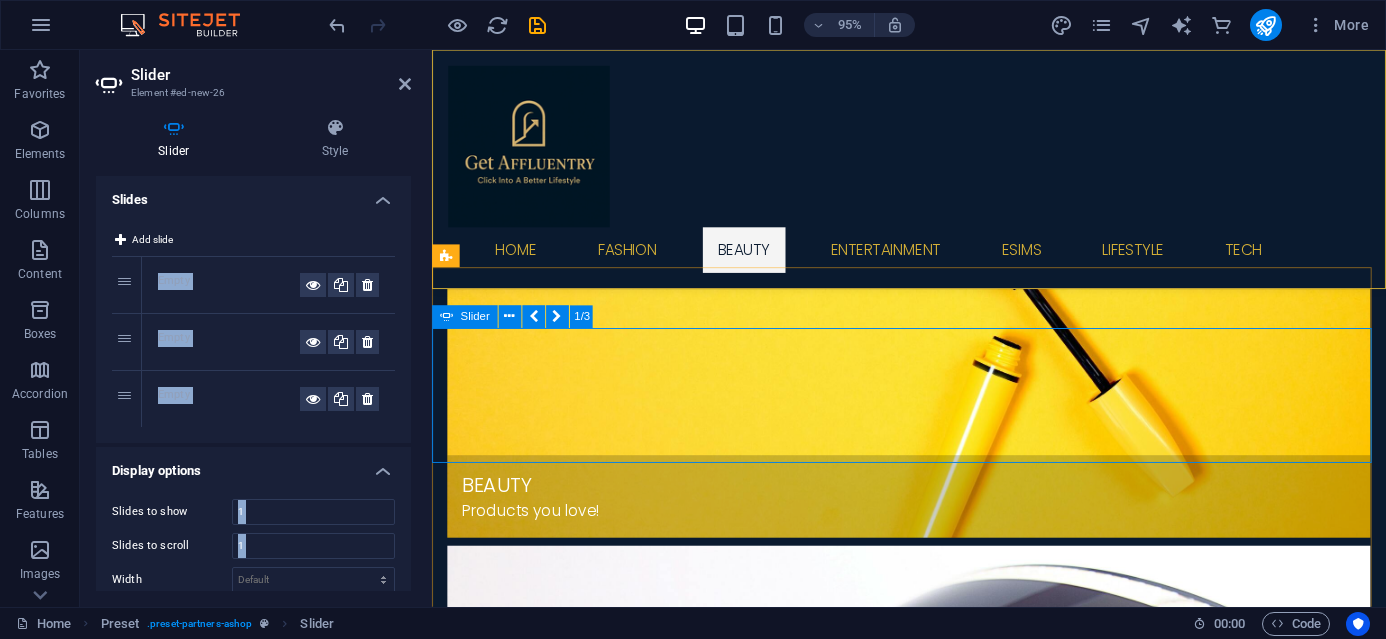 click on "Paste clipboard" at bounding box center [-9, 4965] 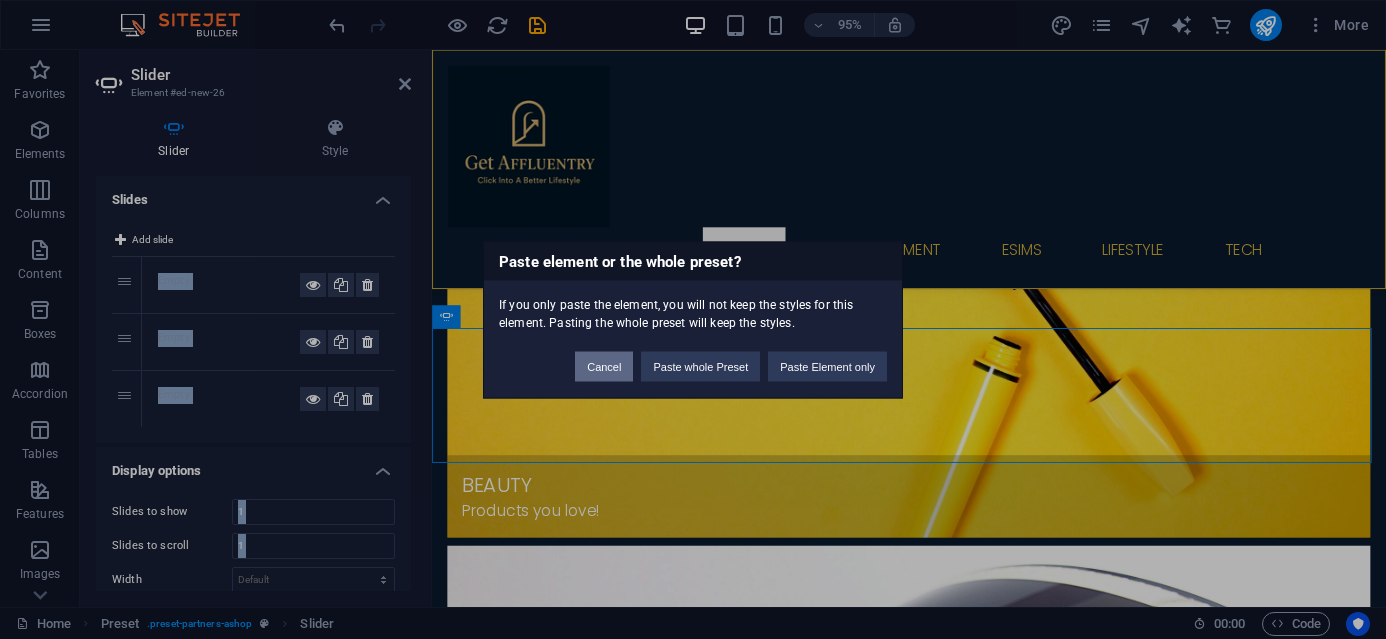click on "Cancel" at bounding box center (604, 366) 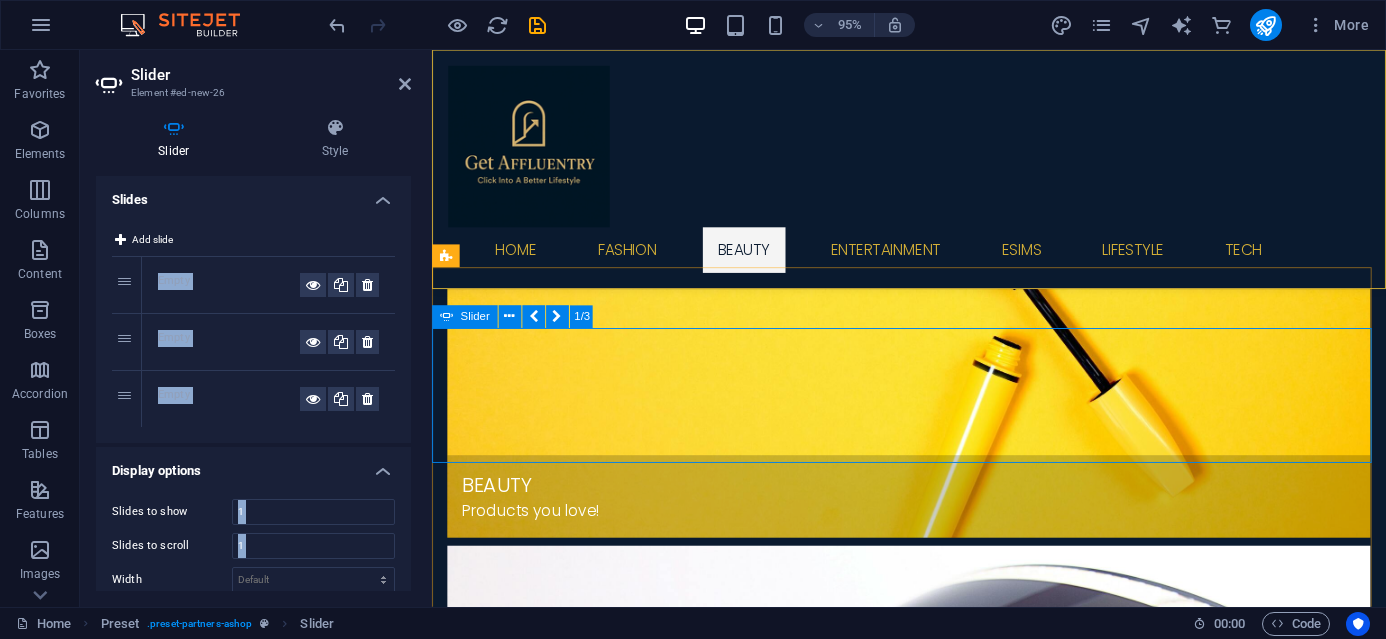 click on "Drop content here or  Add elements  Paste clipboard" at bounding box center [-63, 4935] 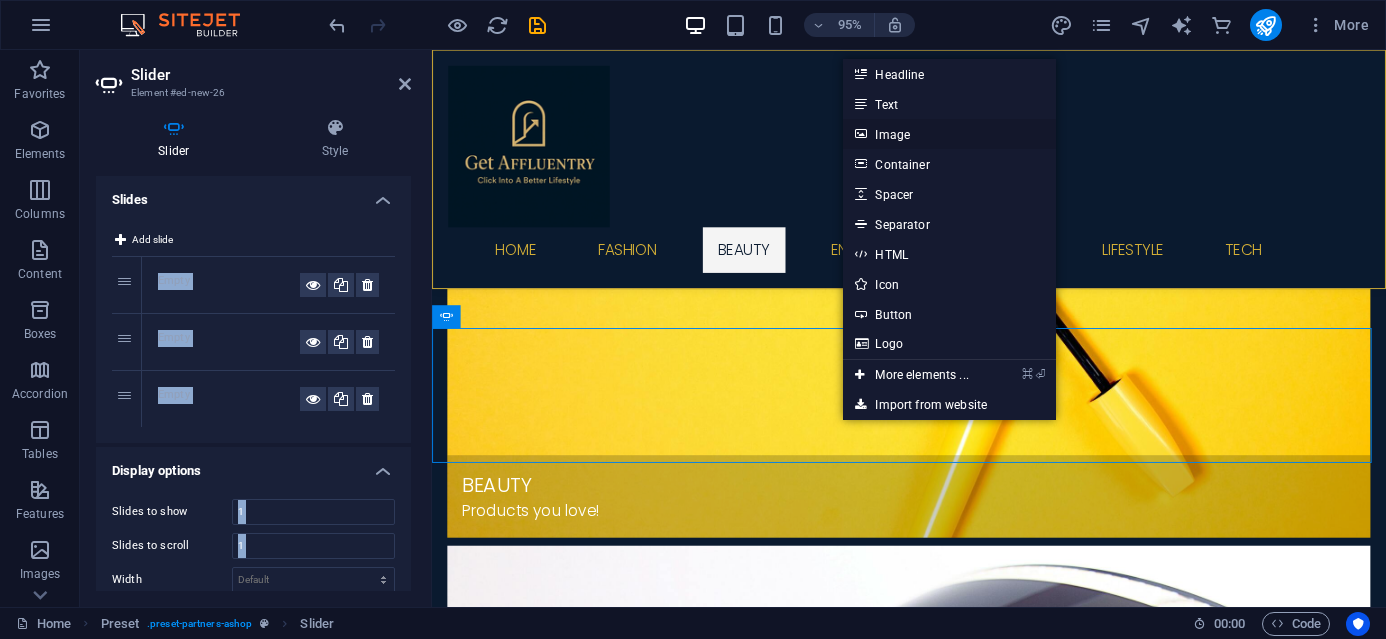 click on "Image" at bounding box center (949, 134) 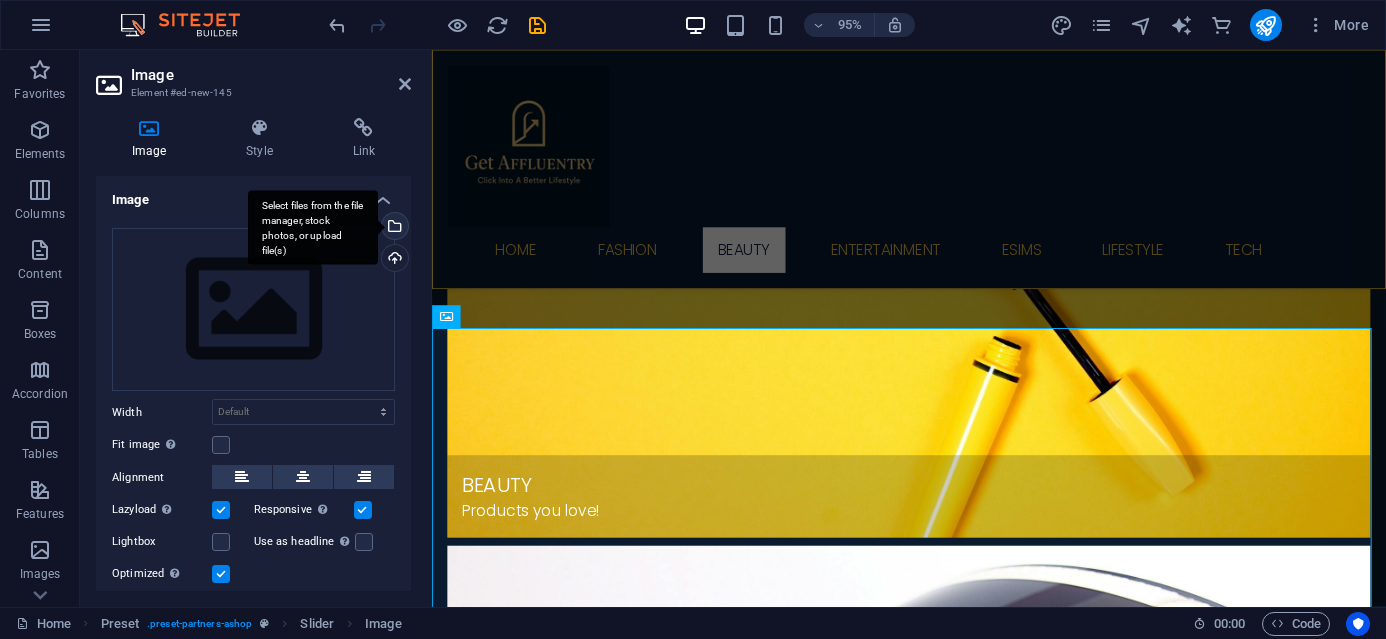 click on "Select files from the file manager, stock photos, or upload file(s)" at bounding box center (313, 227) 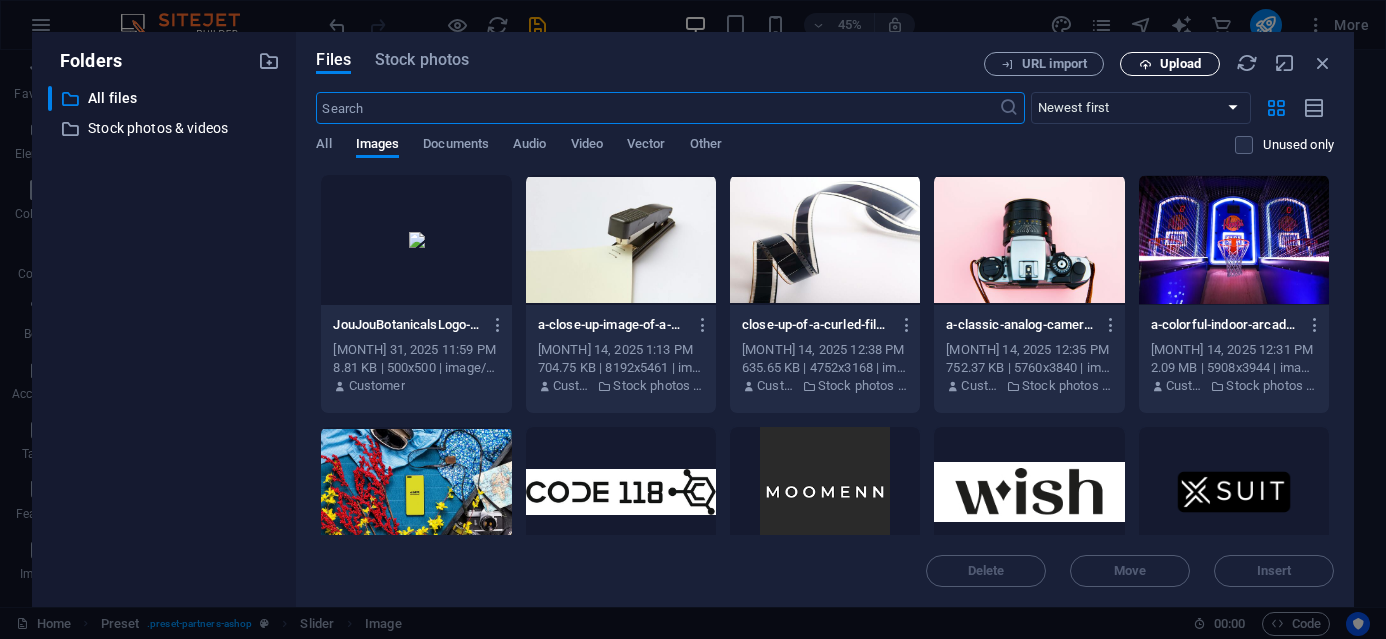 click at bounding box center (1145, 64) 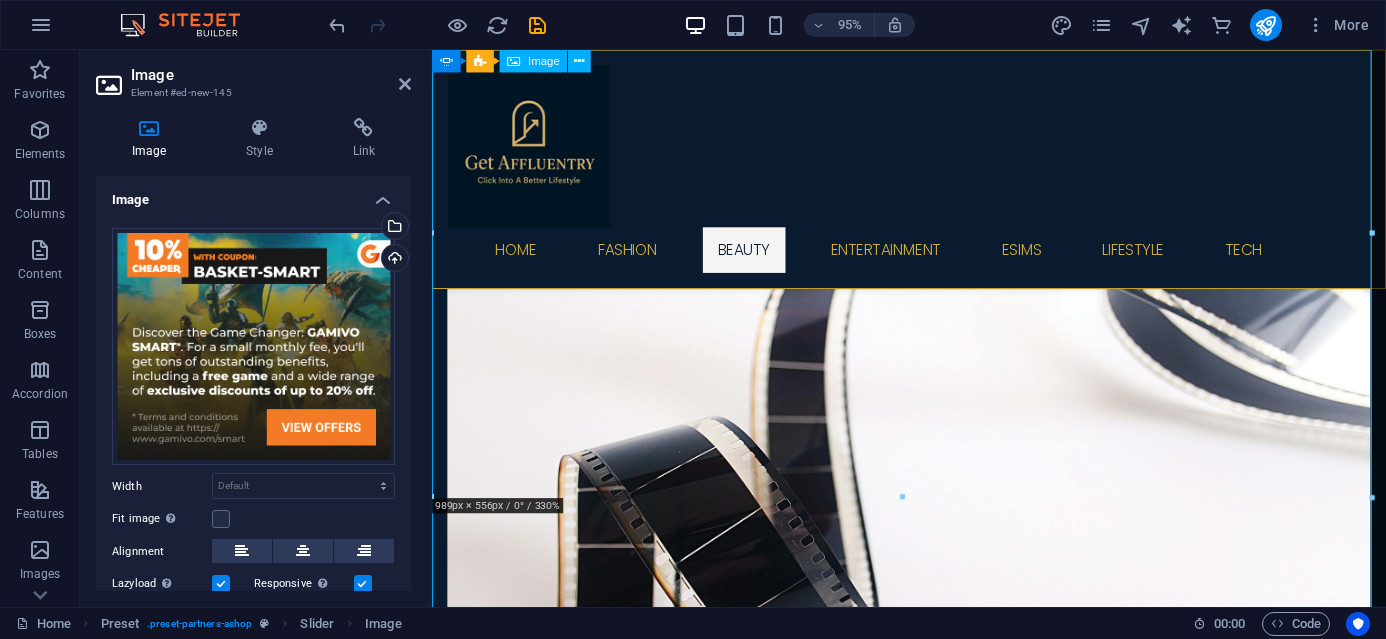 scroll, scrollTop: 1895, scrollLeft: 0, axis: vertical 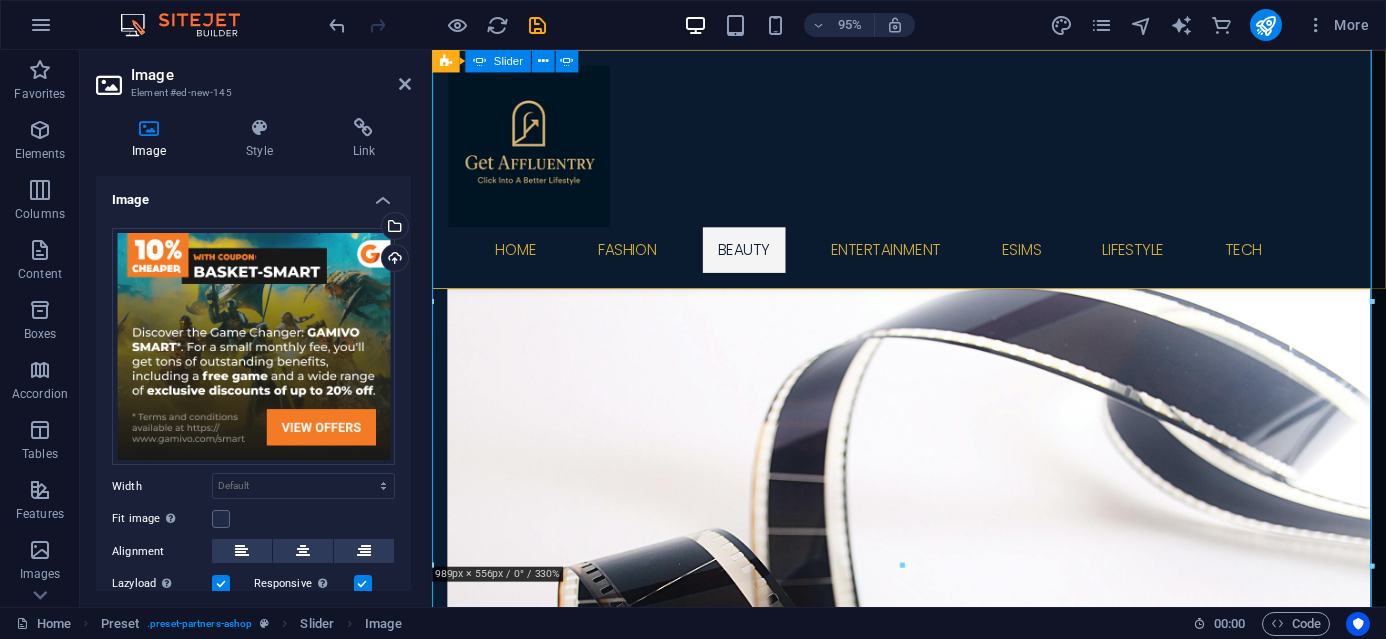 click at bounding box center [432, 5359] 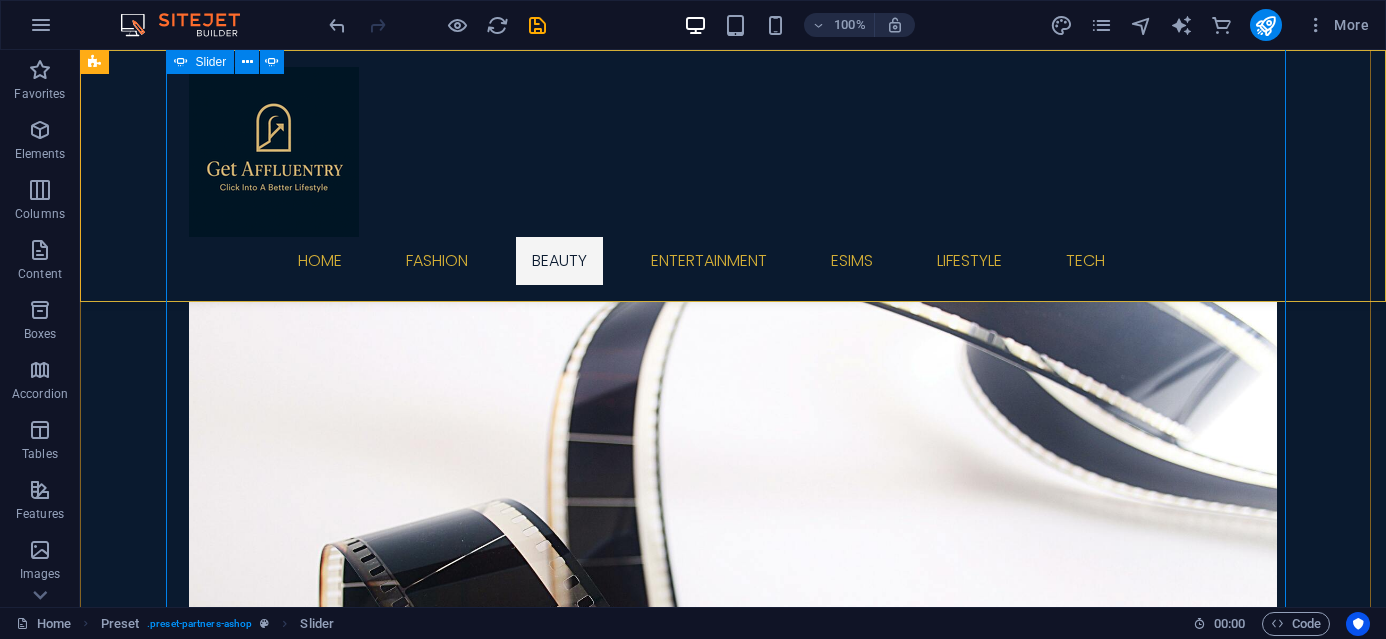 scroll, scrollTop: 2051, scrollLeft: 0, axis: vertical 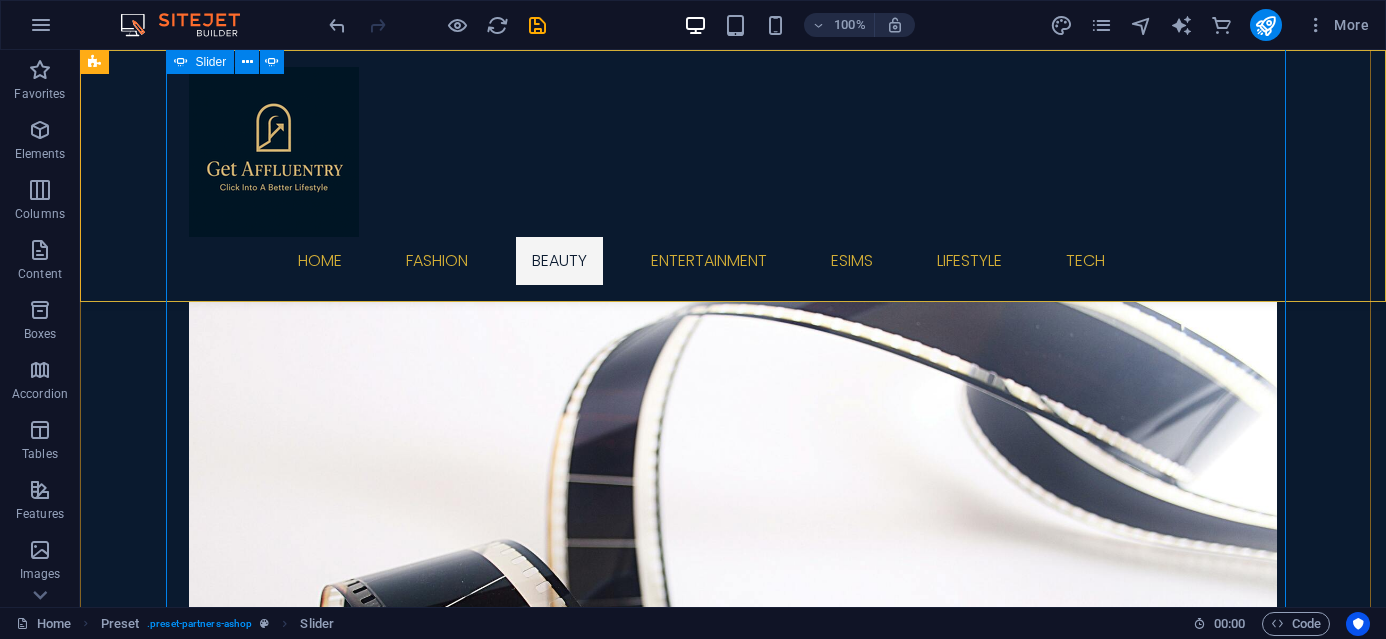click on "Drop content here or  Add elements  Paste clipboard Drop content here or  Add elements  Paste clipboard Drop content here or  Add elements  Paste clipboard" at bounding box center [640, 5275] 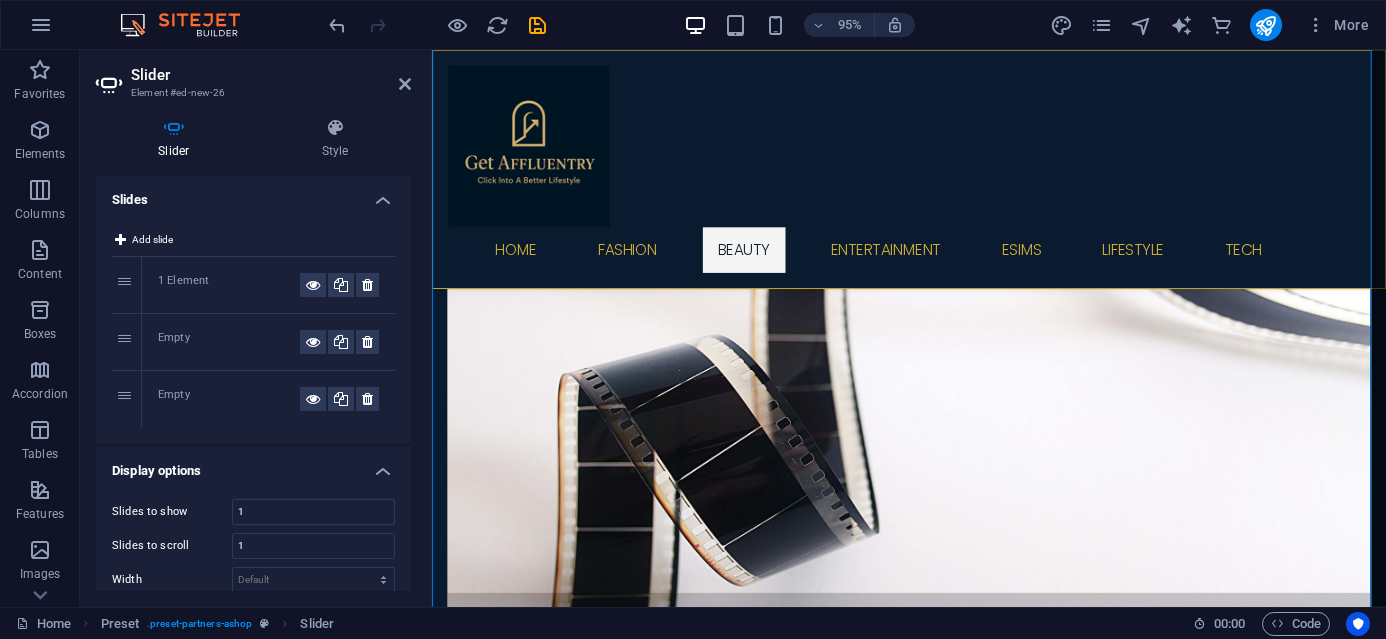 scroll, scrollTop: 1946, scrollLeft: 0, axis: vertical 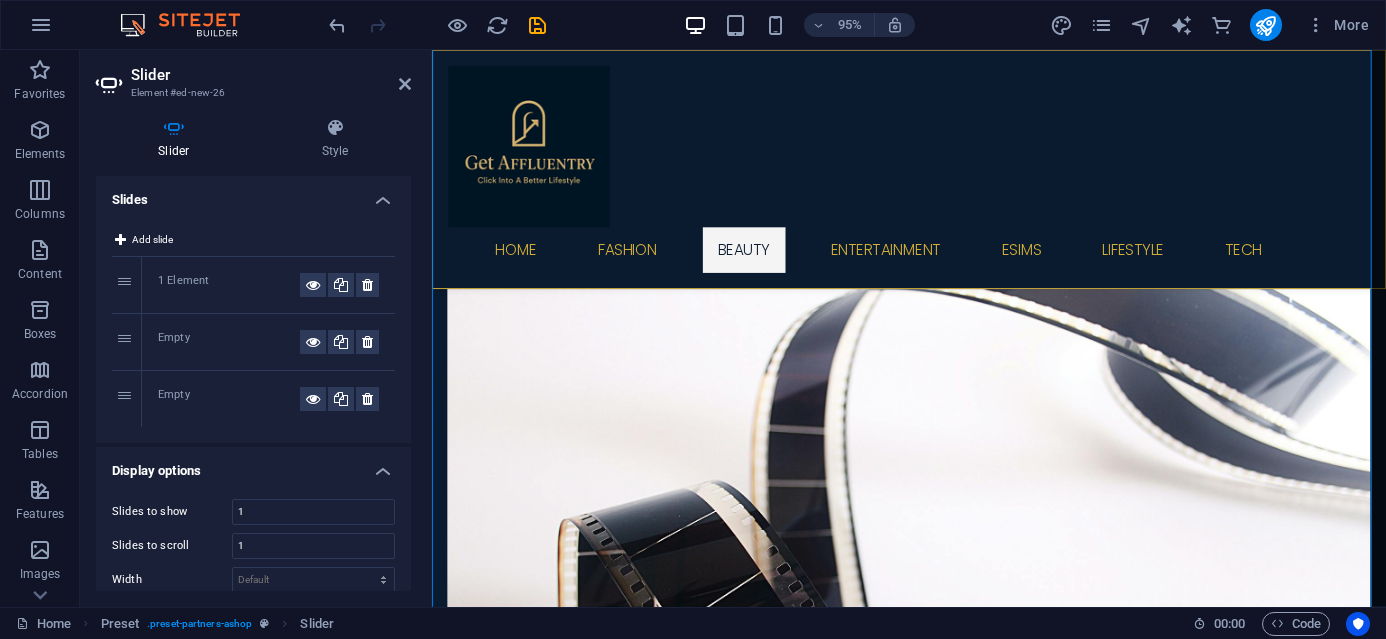 click on "Empty" at bounding box center [229, 342] 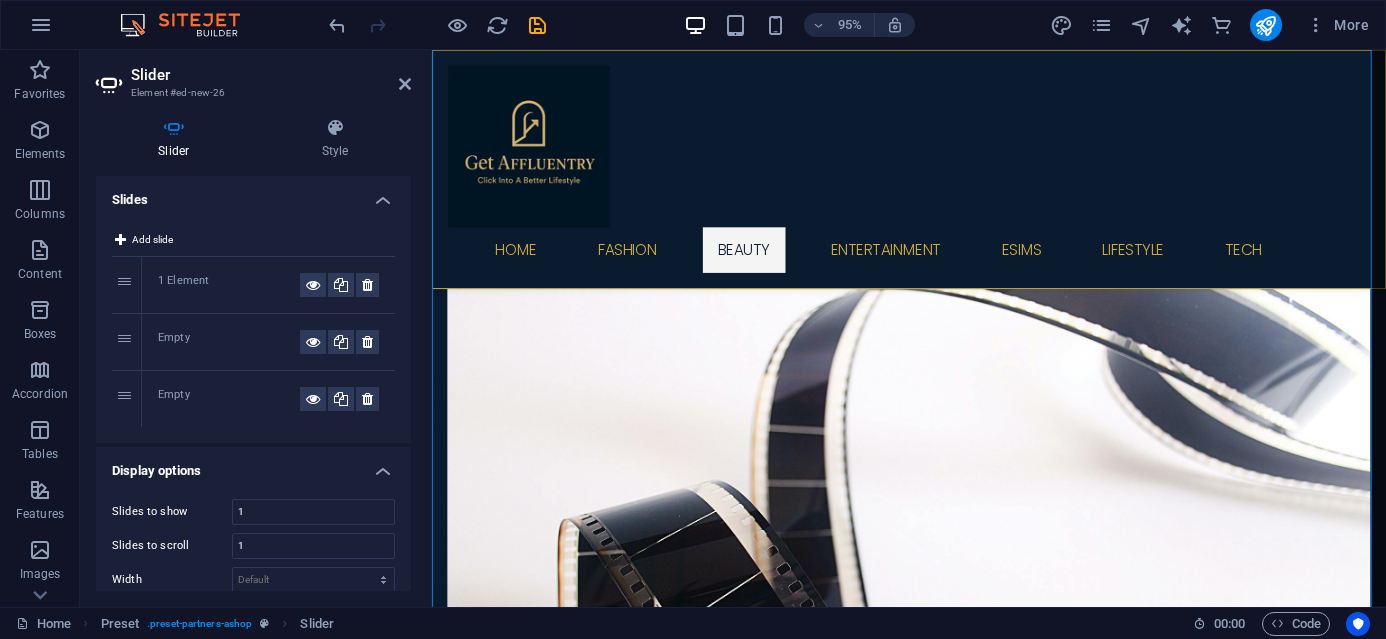 click on "Empty" at bounding box center (229, 342) 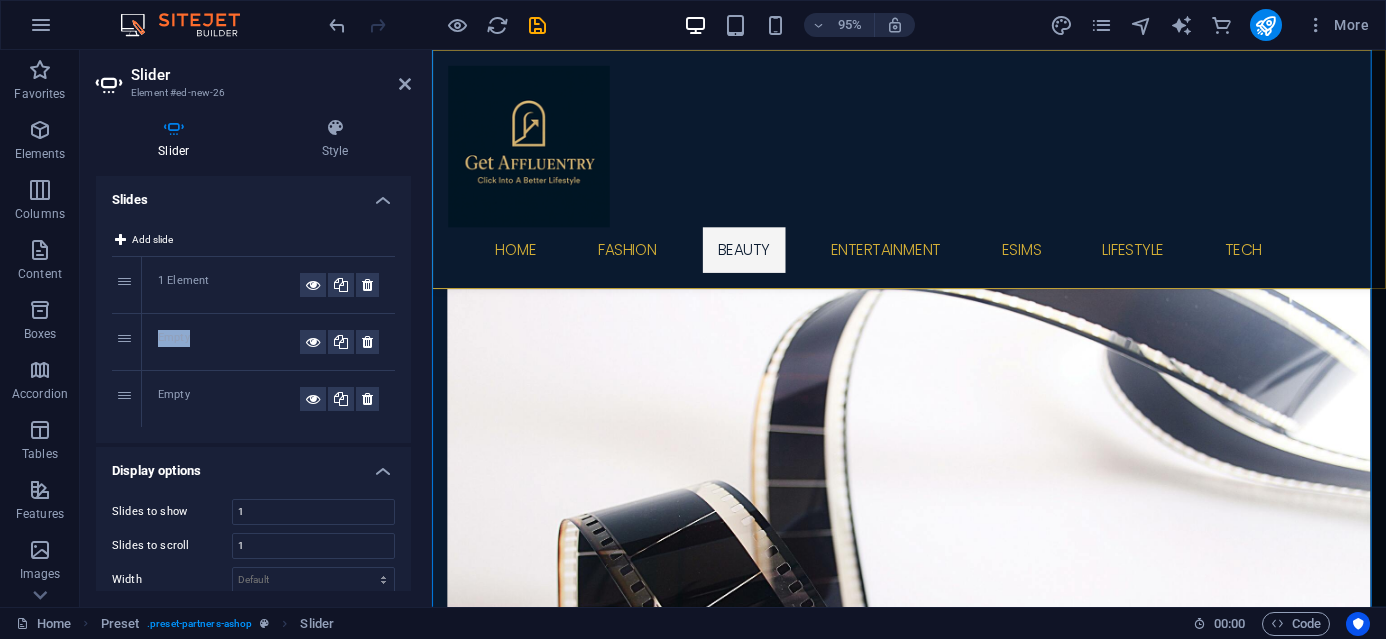 click on "Empty" at bounding box center (229, 342) 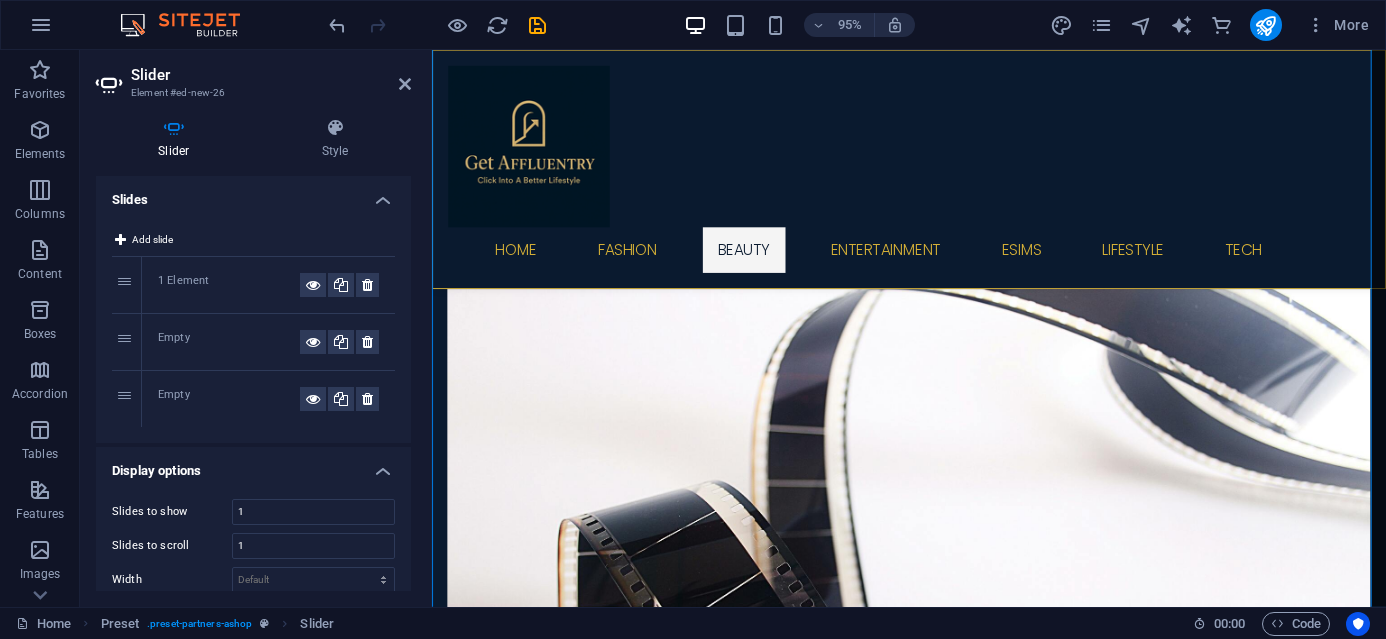 click on "2" at bounding box center [127, 342] 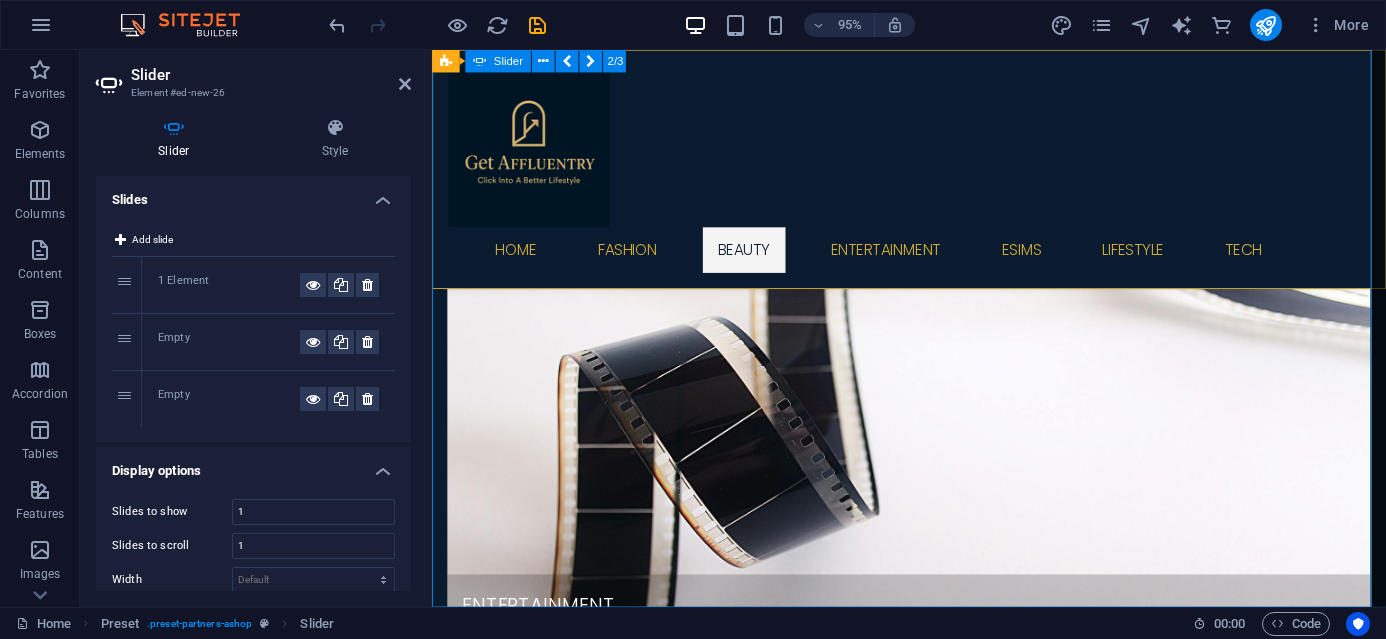 scroll, scrollTop: 2122, scrollLeft: 0, axis: vertical 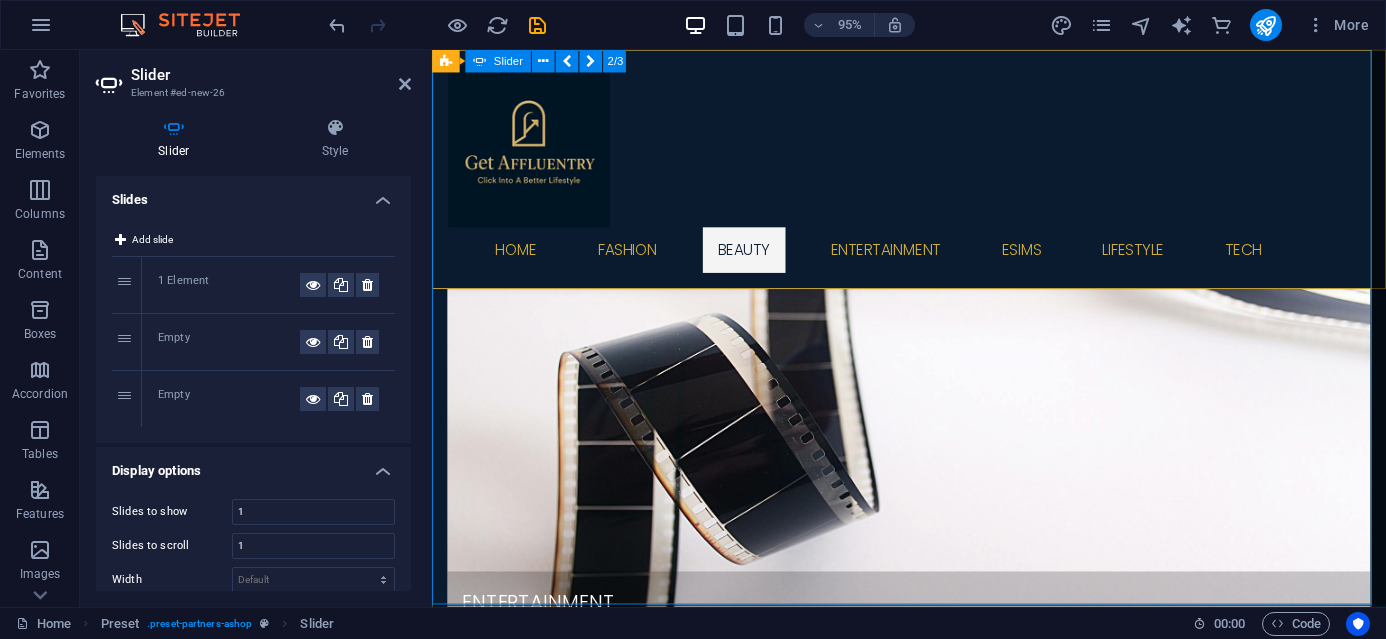 click on "Drop content here or  Add elements  Paste clipboard Drop content here or  Add elements  Paste clipboard Drop content here or  Add elements  Paste clipboard" at bounding box center [934, 4652] 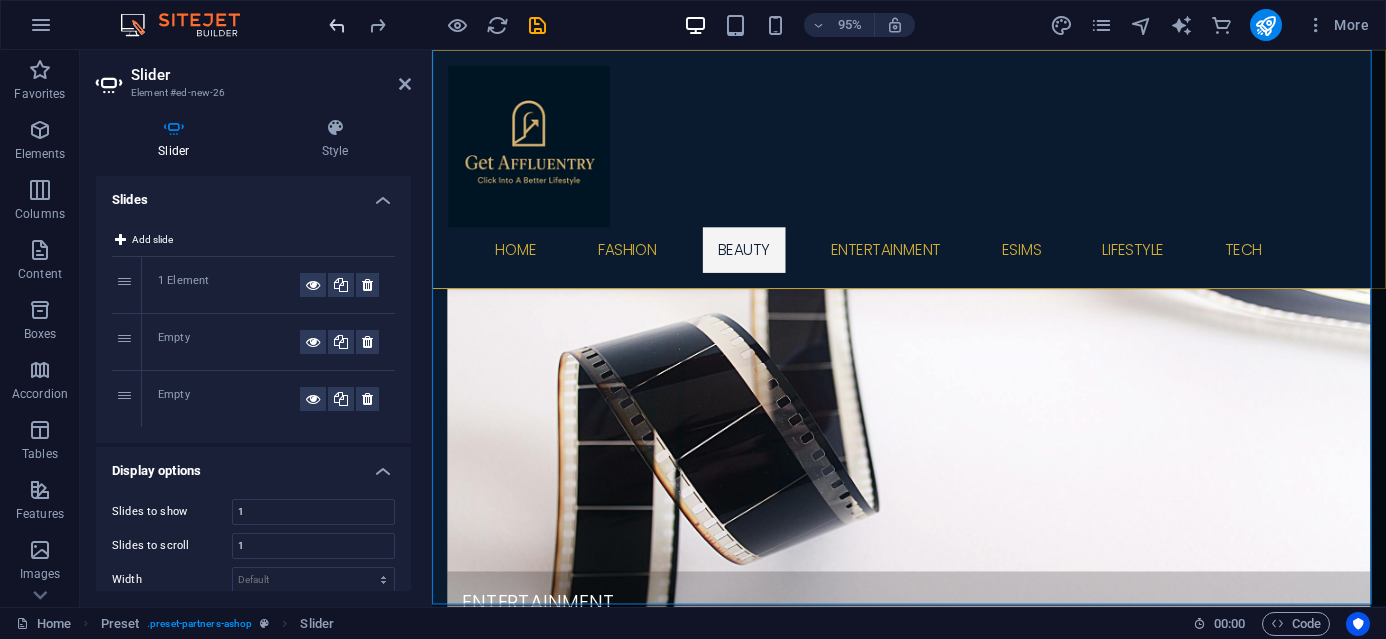 click at bounding box center (337, 25) 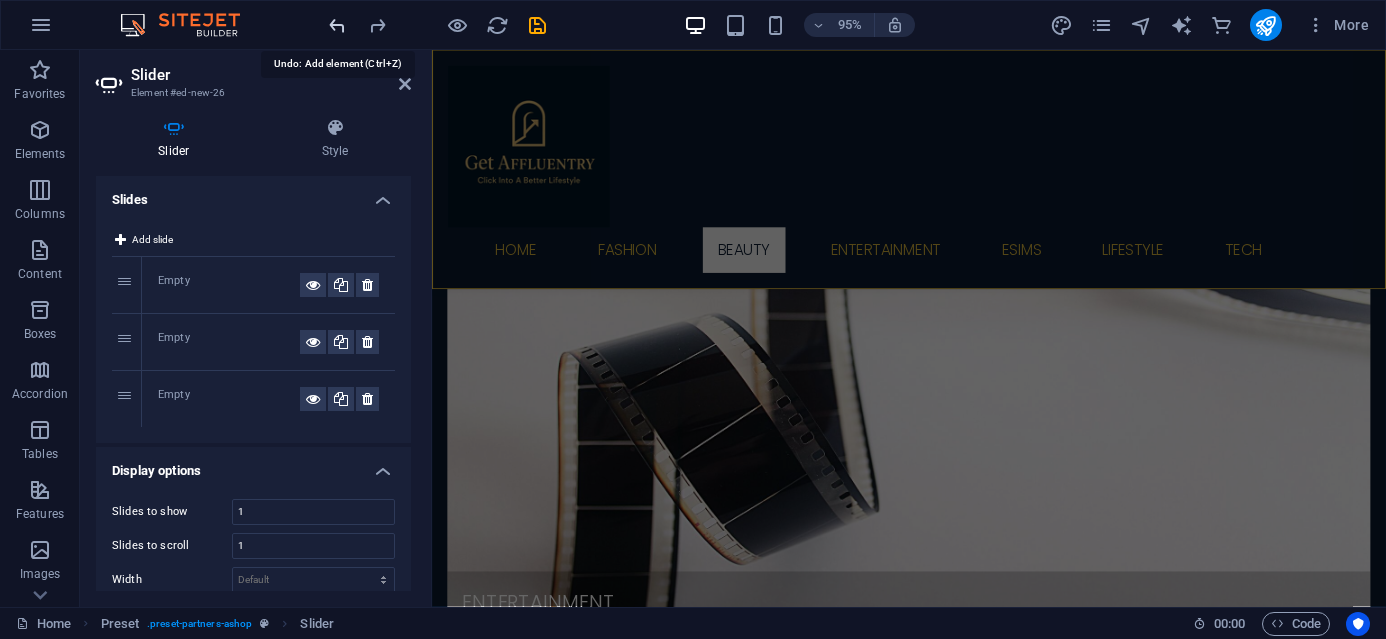 click at bounding box center (337, 25) 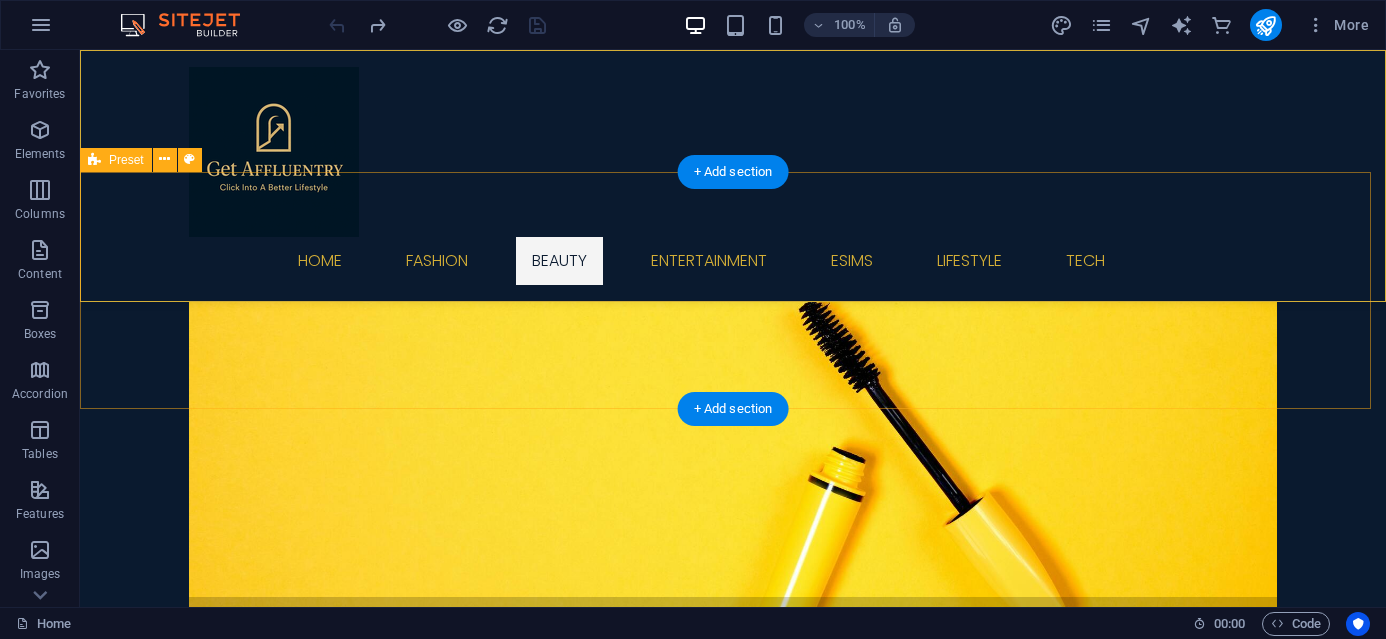scroll, scrollTop: 1480, scrollLeft: 0, axis: vertical 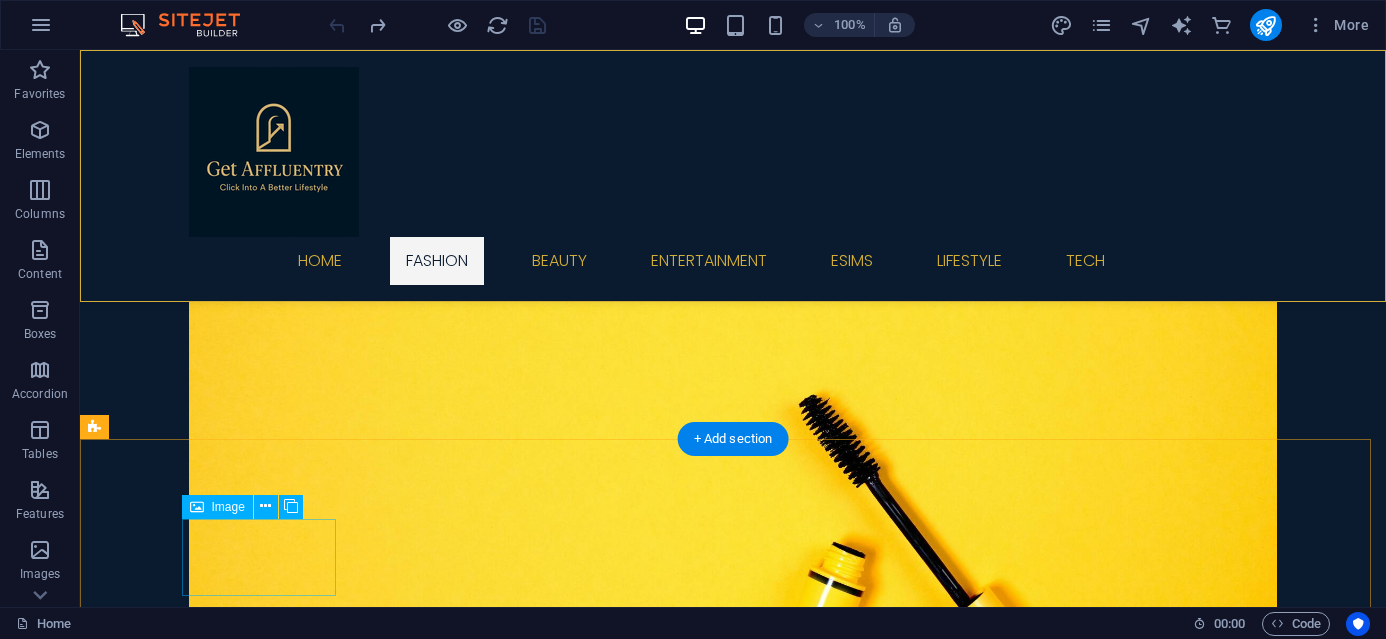 click at bounding box center (173, 5413) 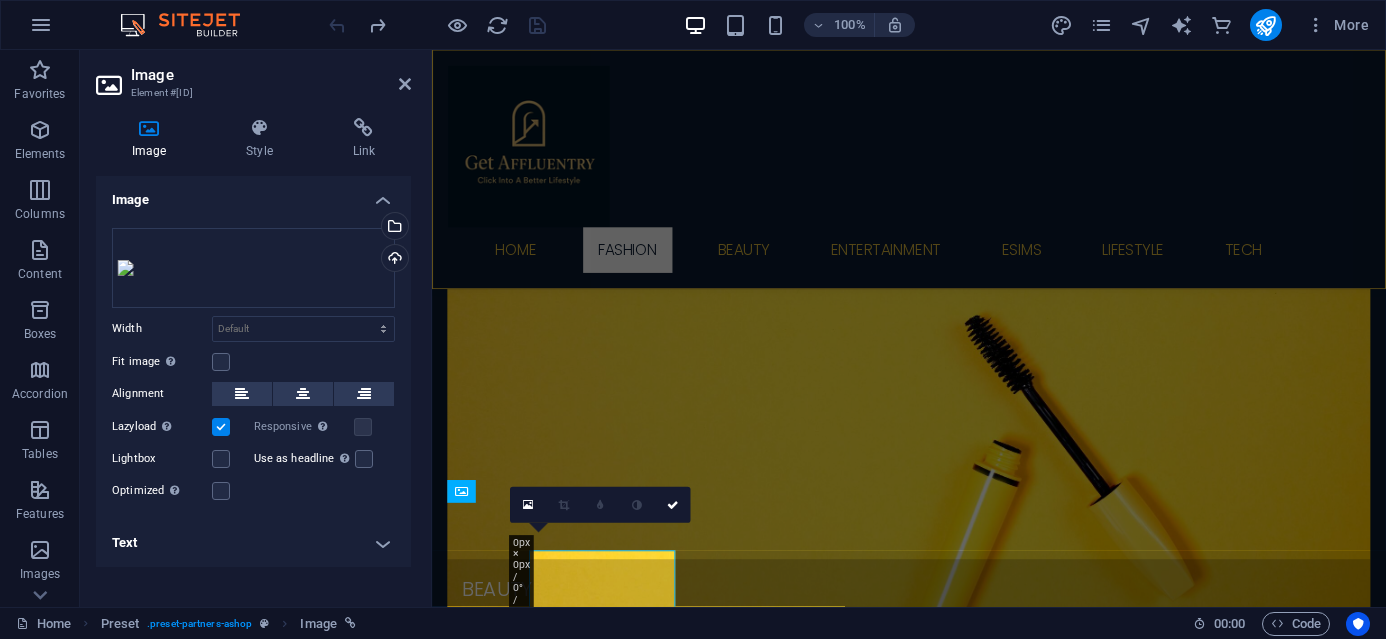 scroll, scrollTop: 1422, scrollLeft: 0, axis: vertical 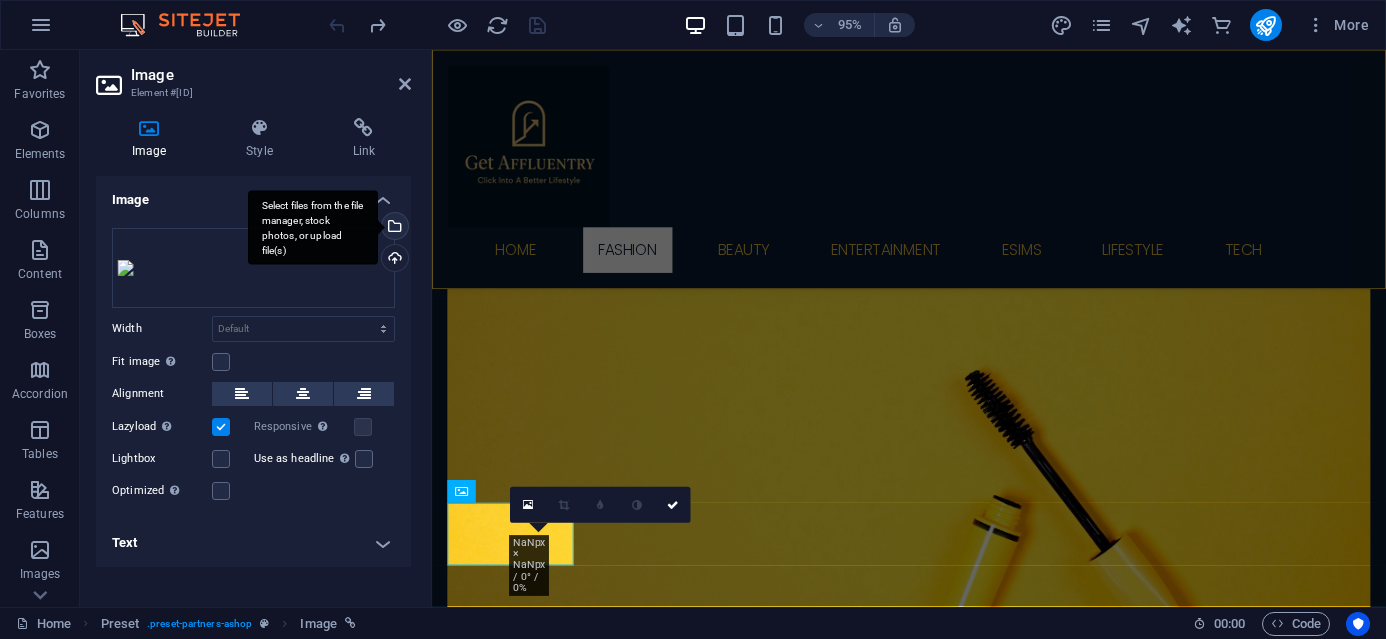 click on "Select files from the file manager, stock photos, or upload file(s)" at bounding box center [393, 228] 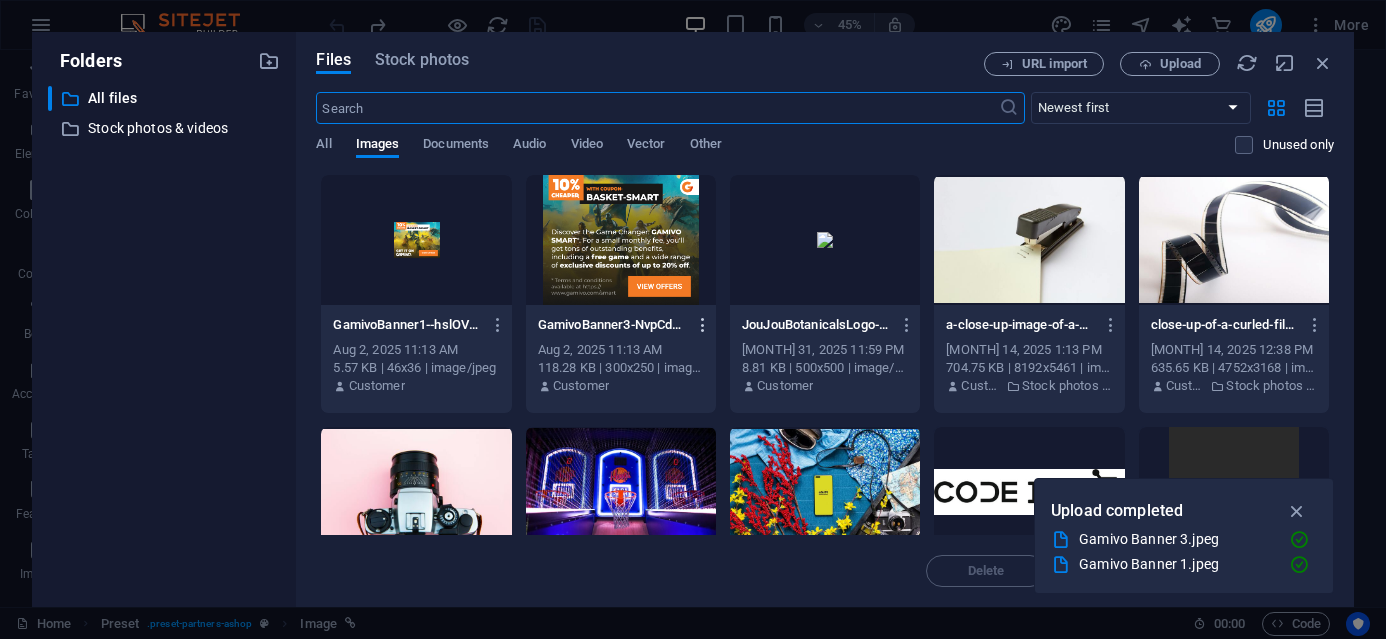 click at bounding box center [703, 325] 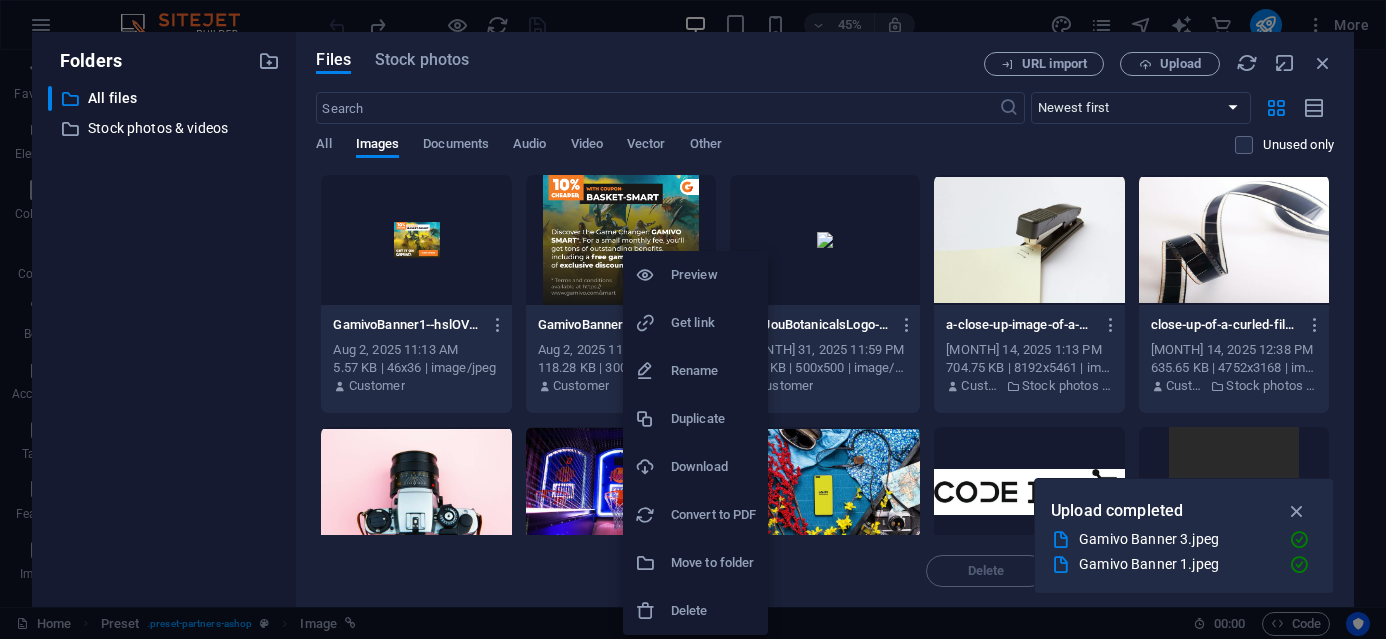 click on "Delete" at bounding box center (713, 611) 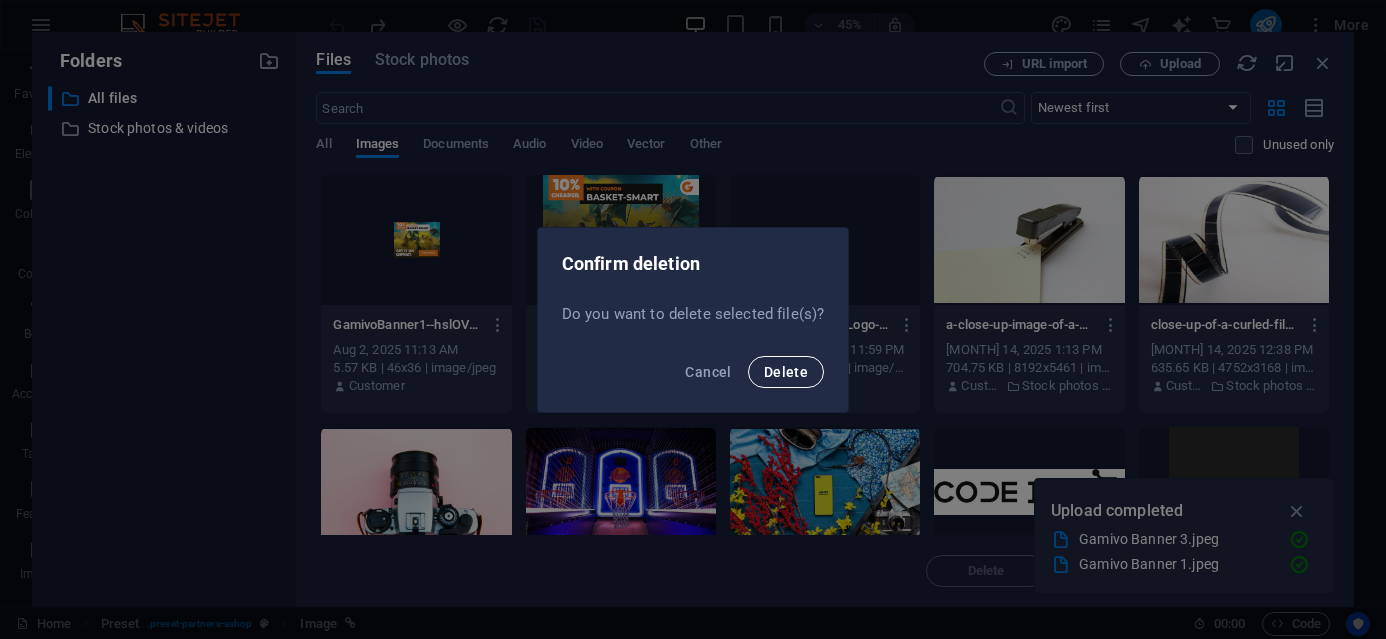 click on "Delete" at bounding box center (786, 372) 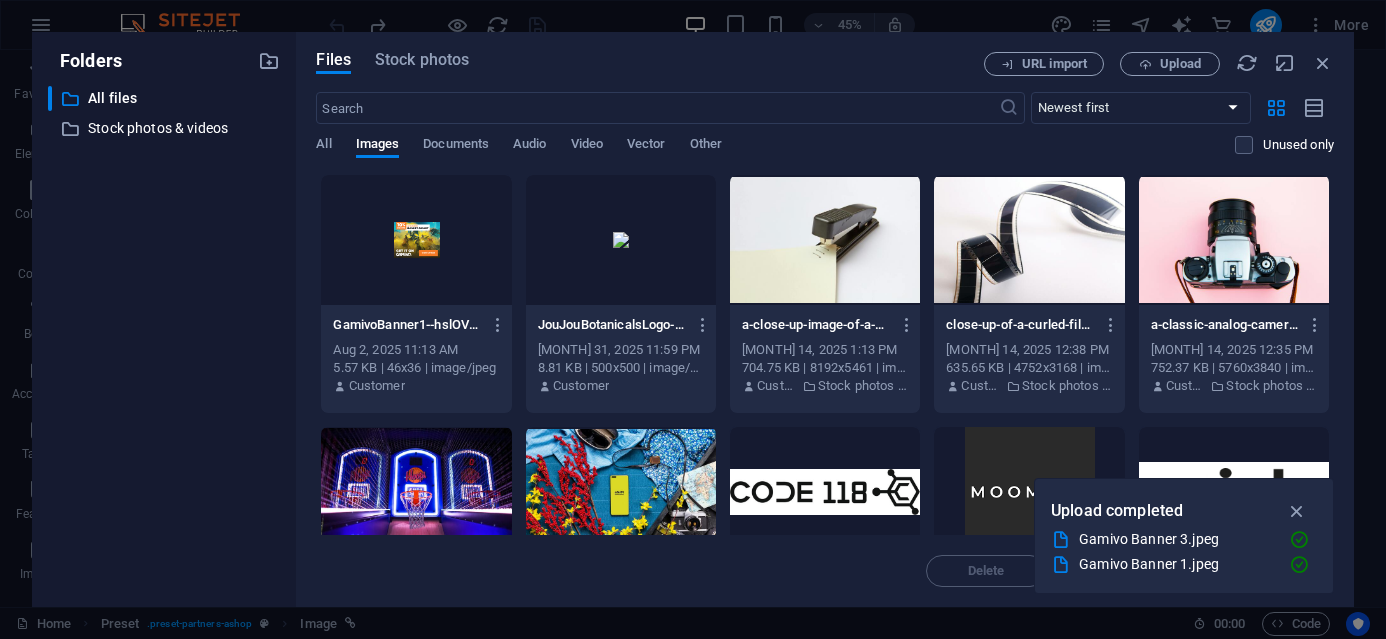 click on "GamivoBanner1--hslOV0_1_8Ap6NTXQZNJg.jpeg GamivoBanner1--hslOV0_1_8Ap6NTXQZNJg.jpeg [MONTH] 2, 2025 11:13 AM 5.57 KB | 46x36 | image/jpeg Customer" at bounding box center (416, 356) 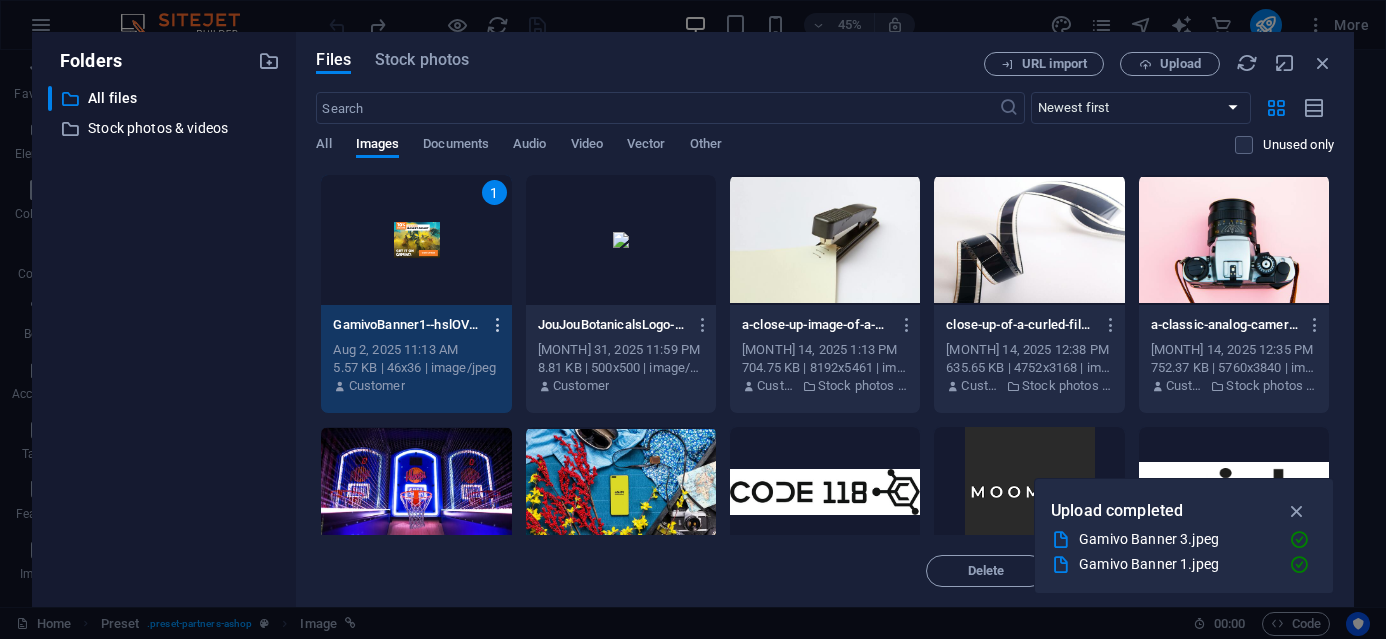 click at bounding box center (498, 325) 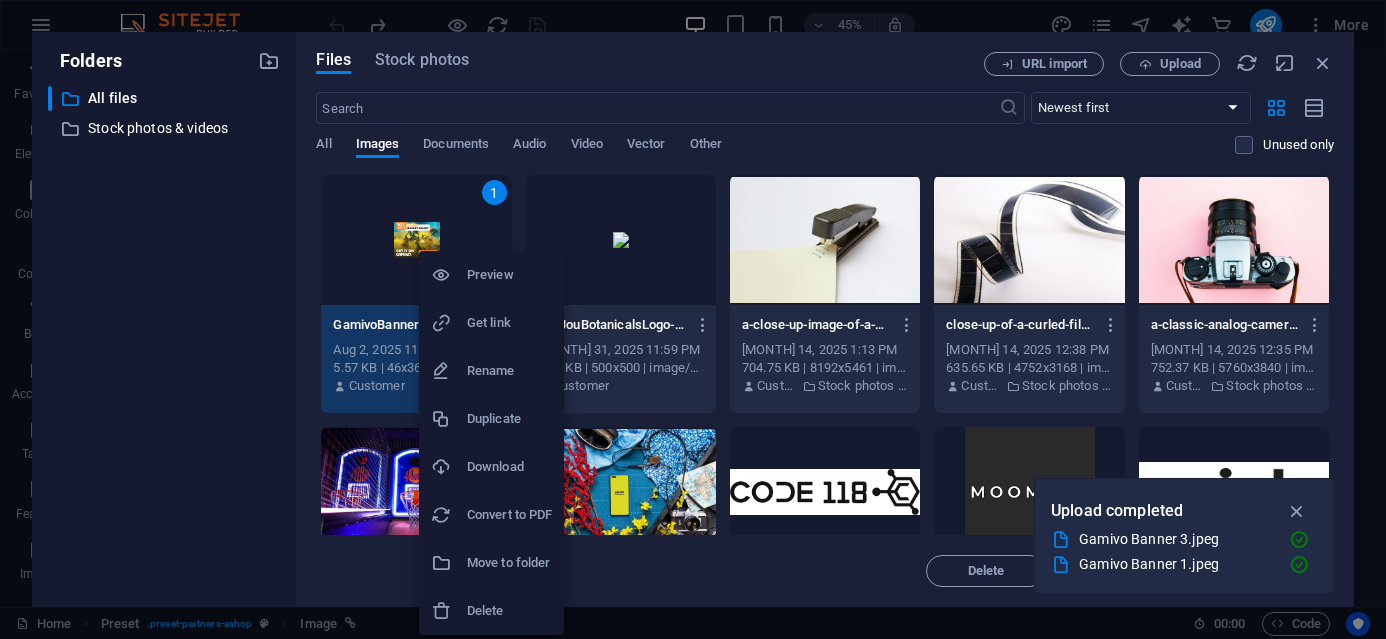 click on "Delete" at bounding box center [509, 611] 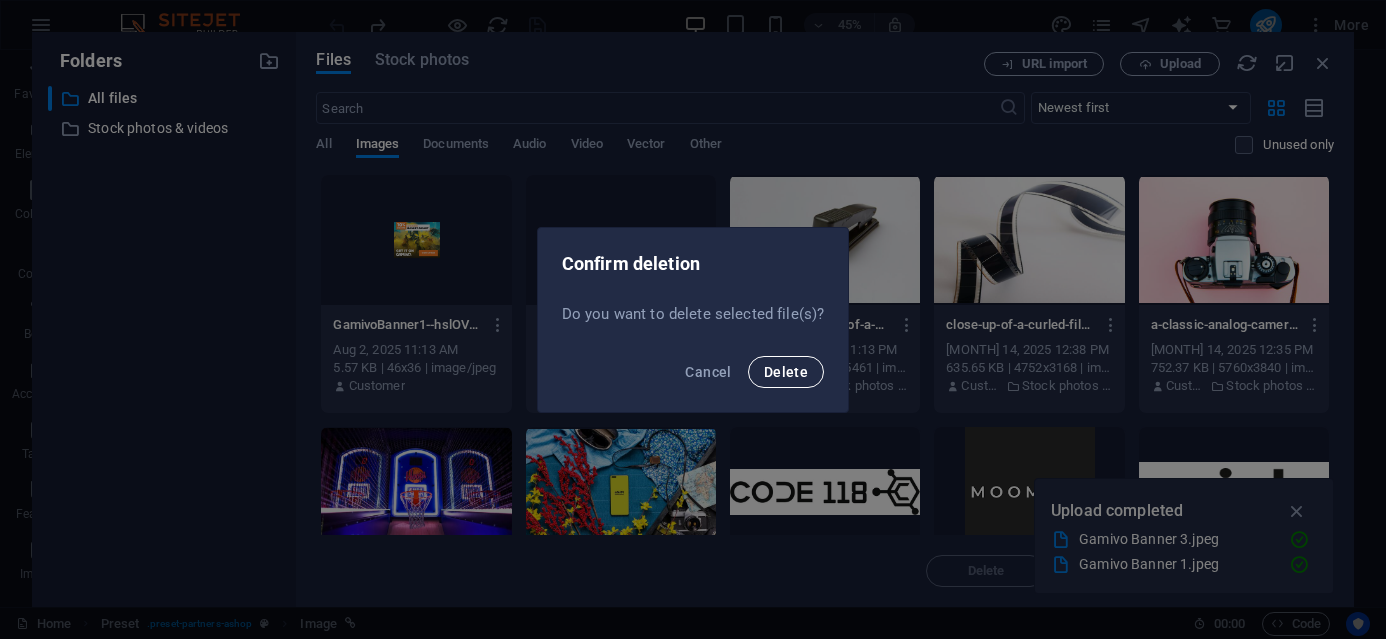 click on "Delete" at bounding box center (786, 372) 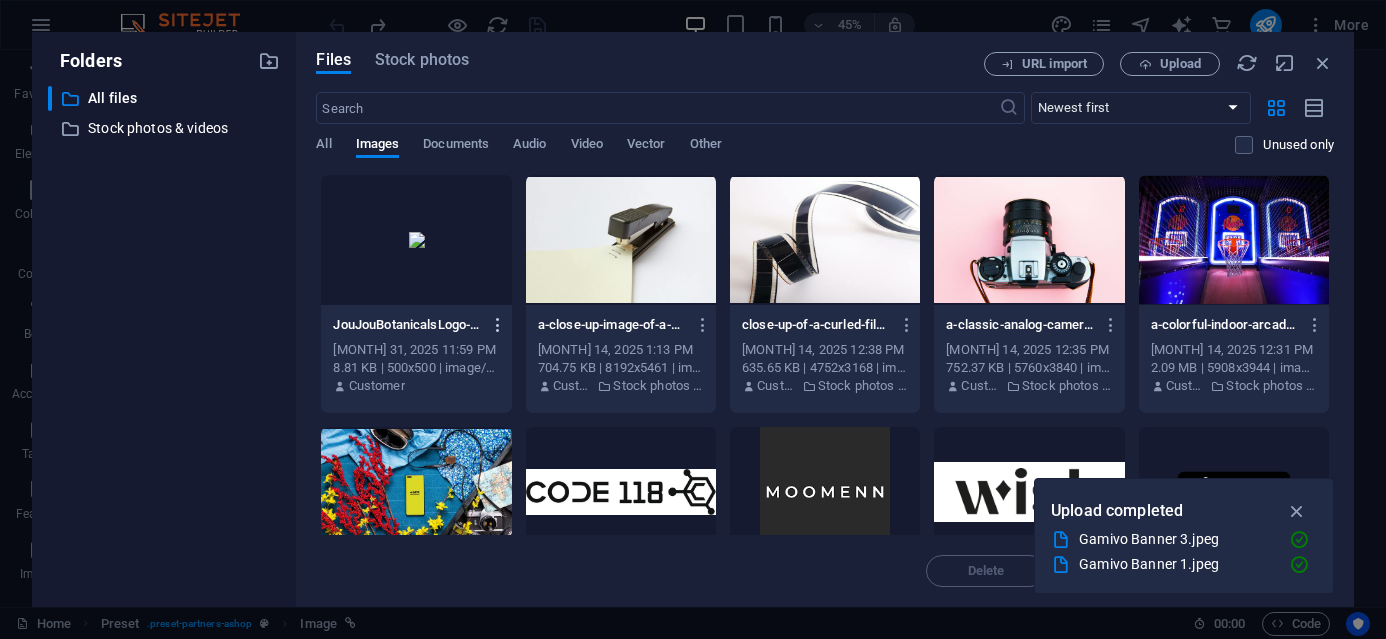 click at bounding box center [498, 325] 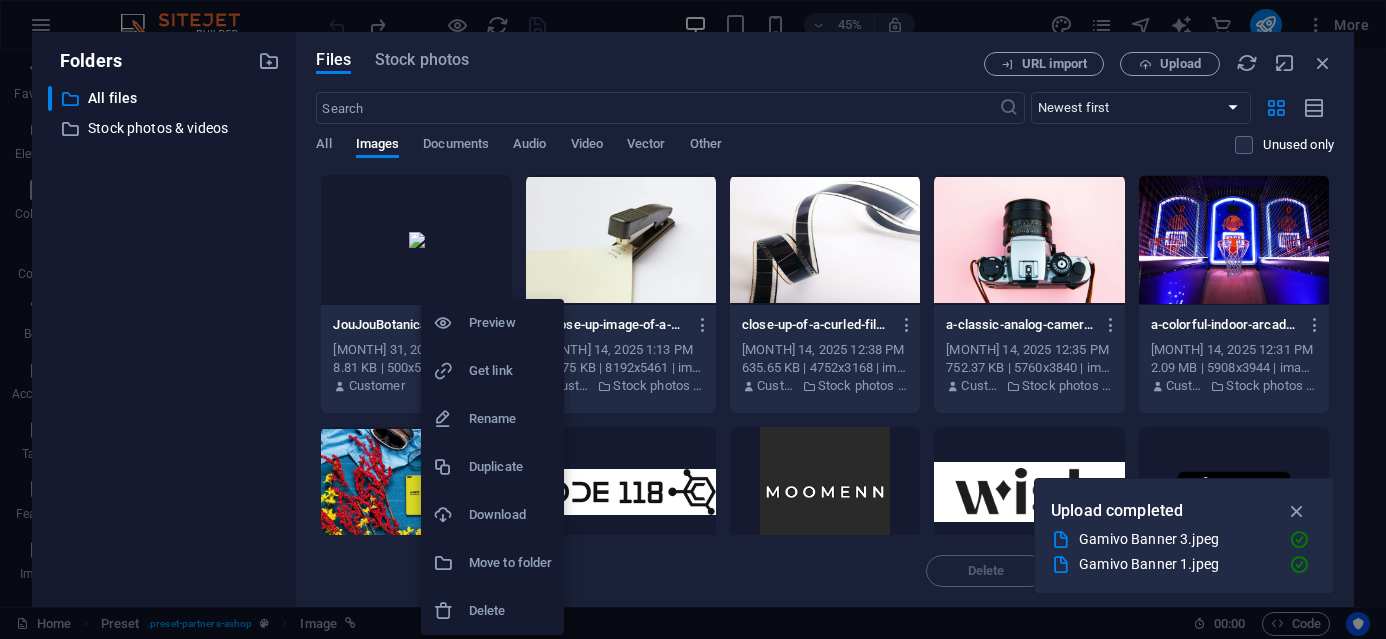click on "Delete" at bounding box center [510, 611] 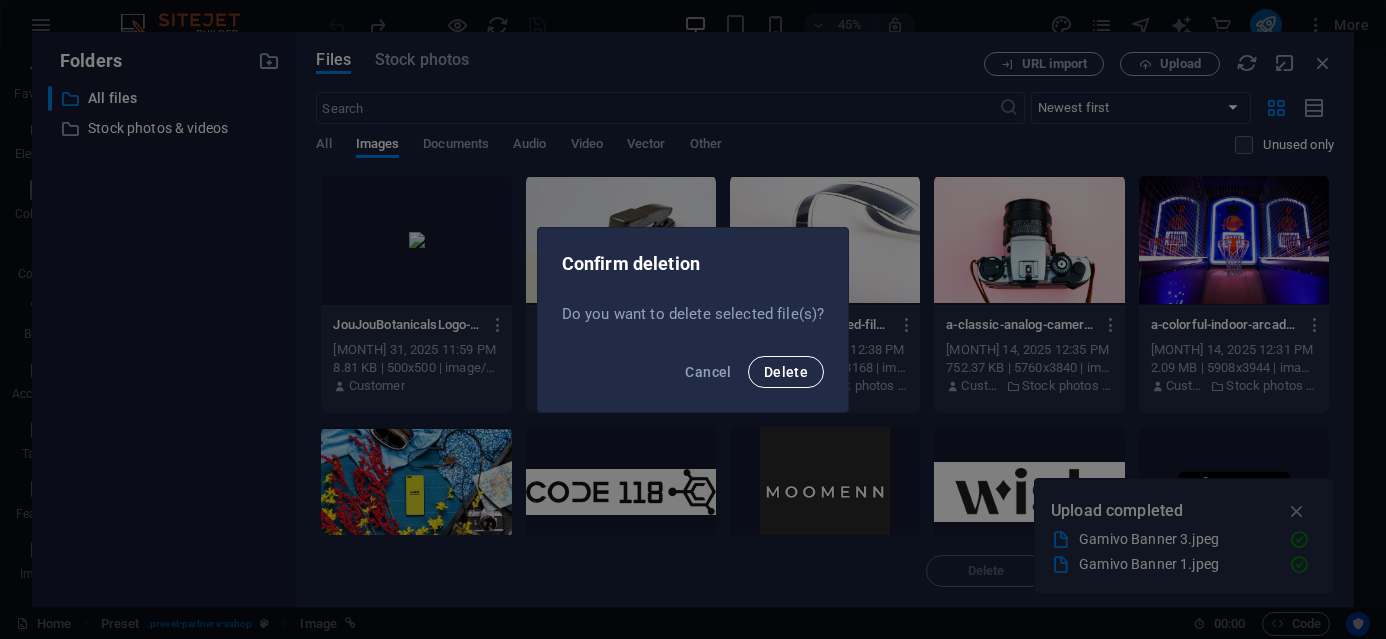 click on "Delete" at bounding box center (786, 372) 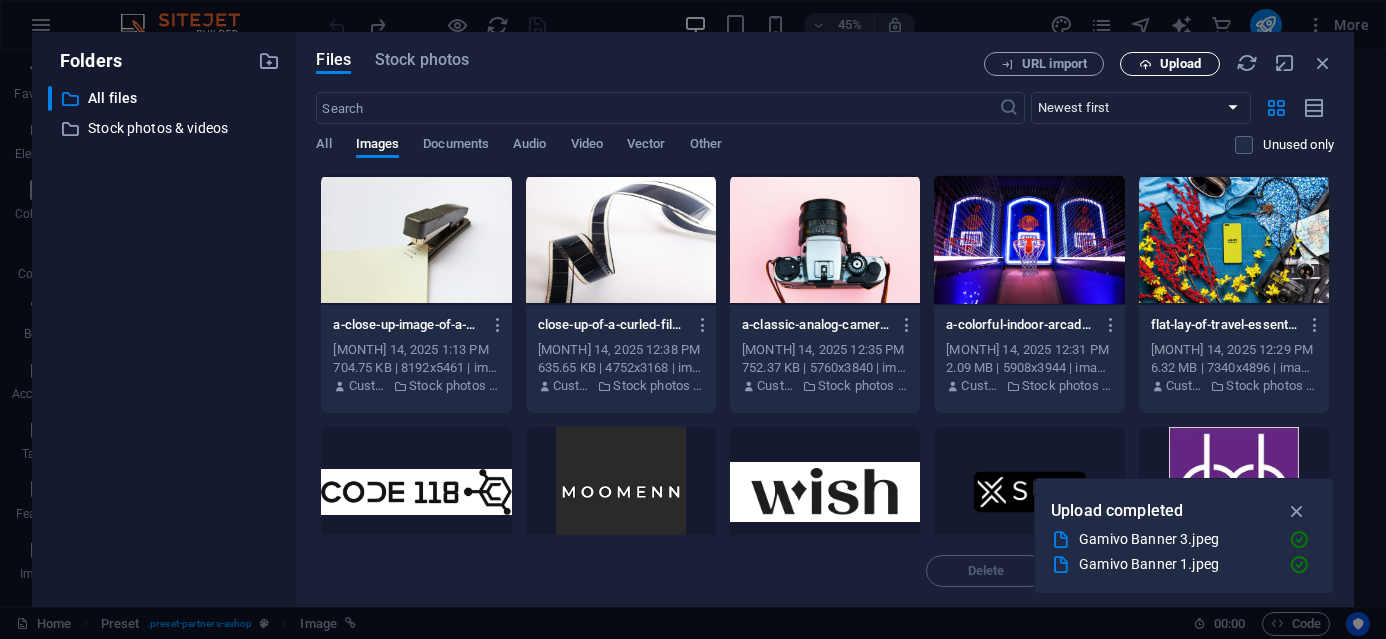 click on "Upload" at bounding box center [1170, 64] 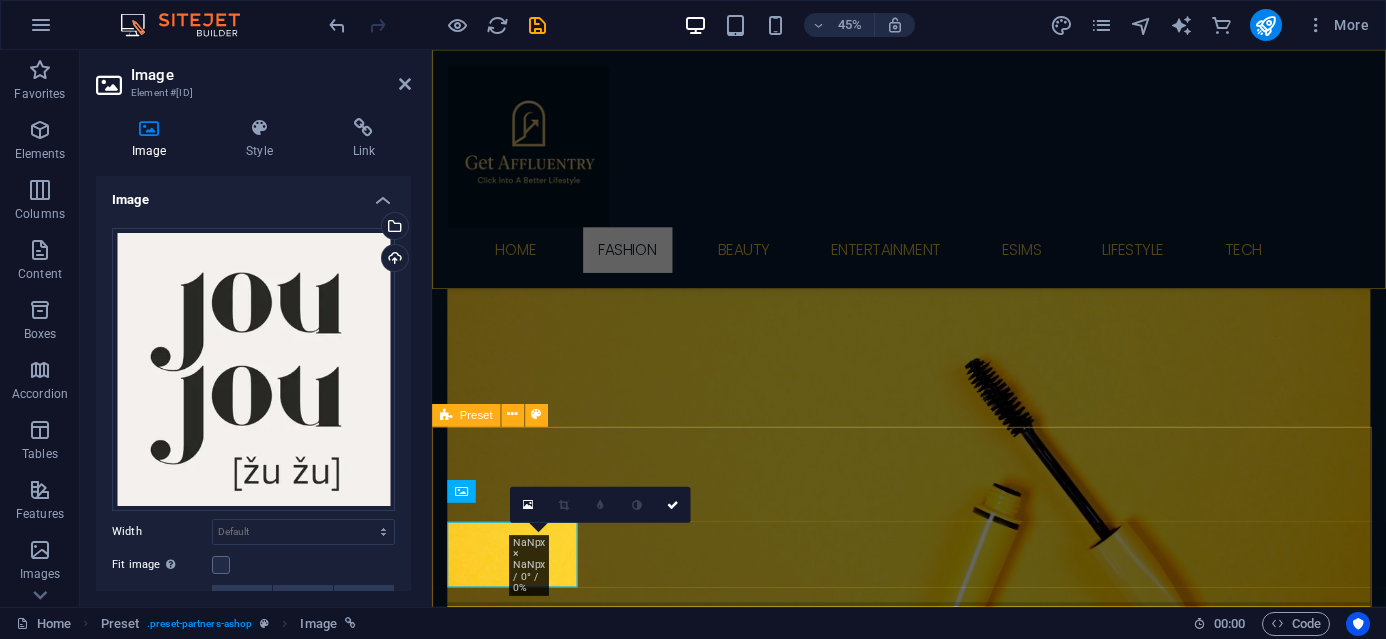 scroll, scrollTop: 1422, scrollLeft: 0, axis: vertical 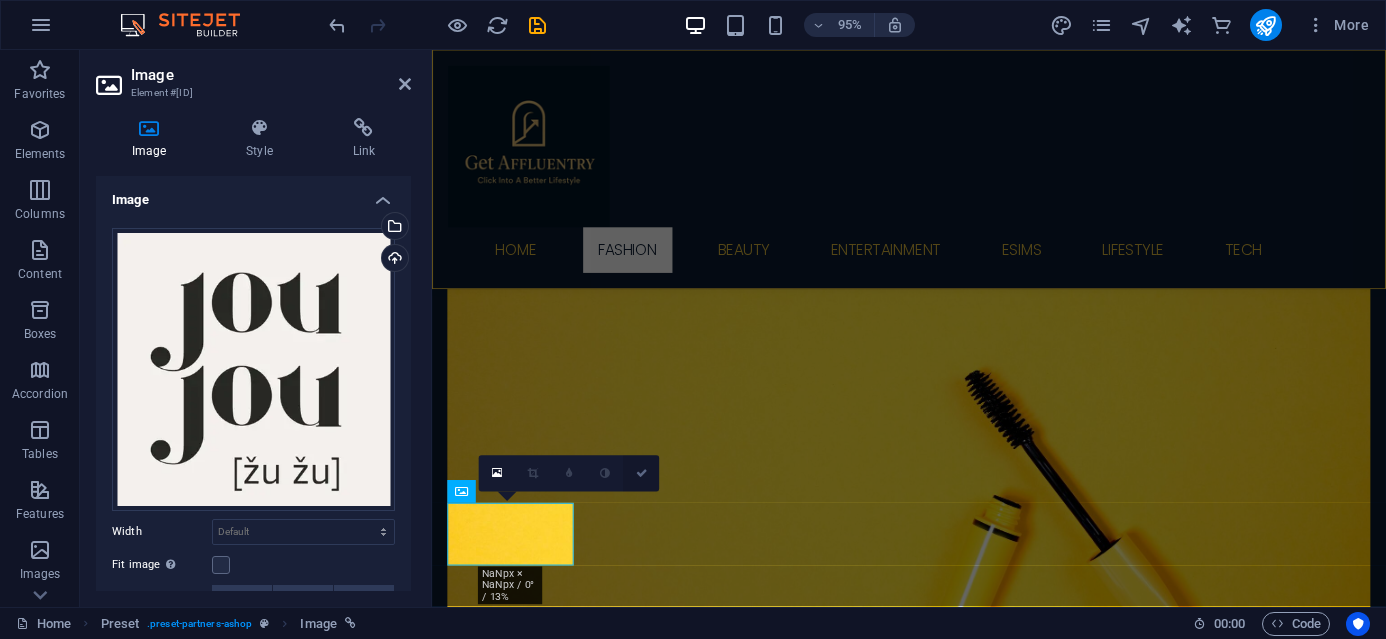 click at bounding box center [641, 473] 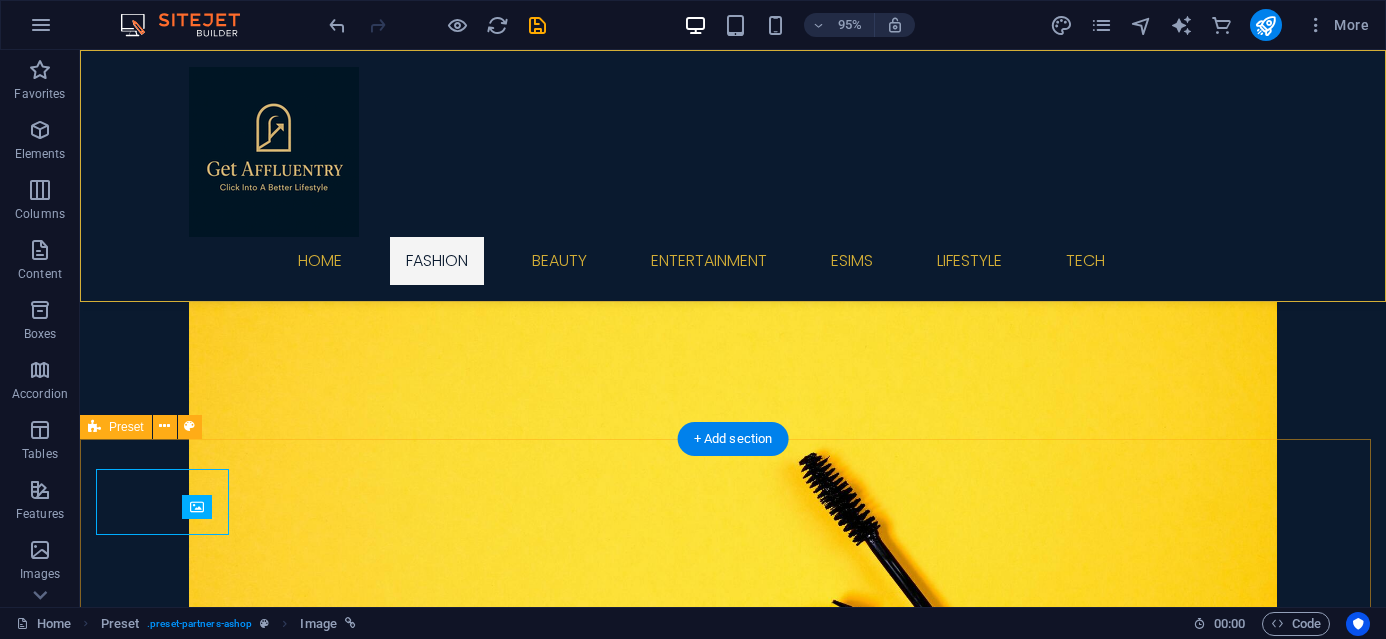 scroll, scrollTop: 1480, scrollLeft: 0, axis: vertical 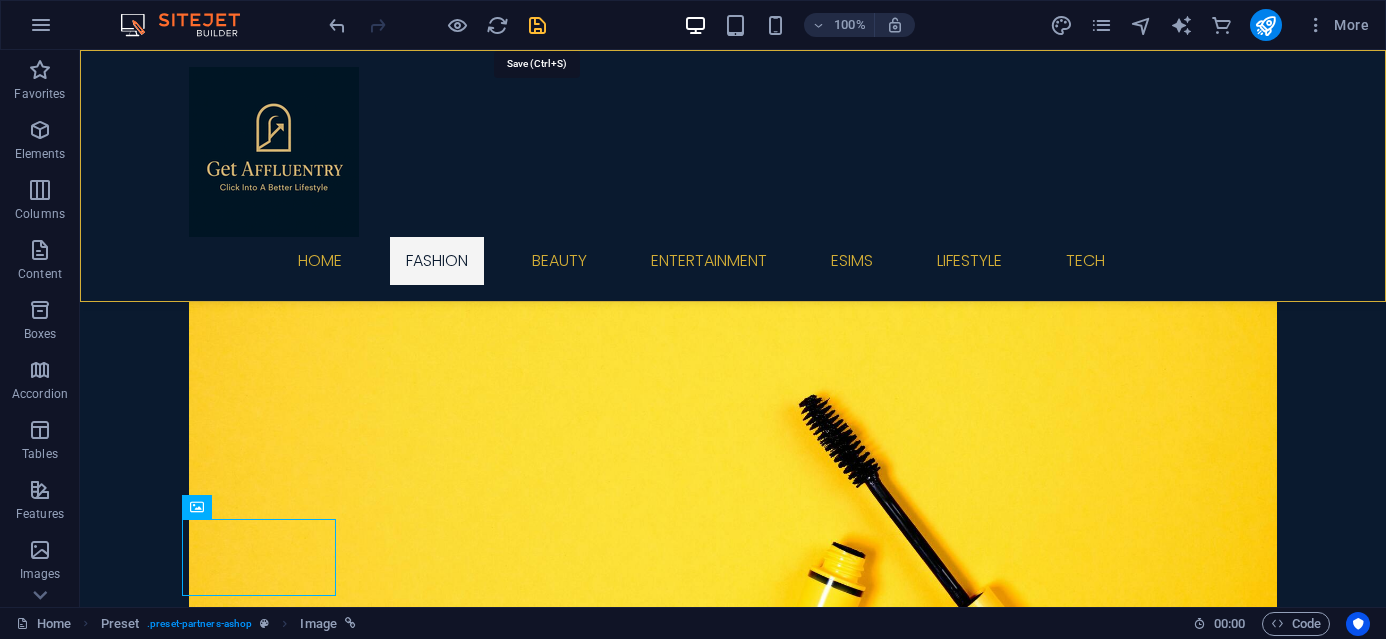 click at bounding box center (537, 25) 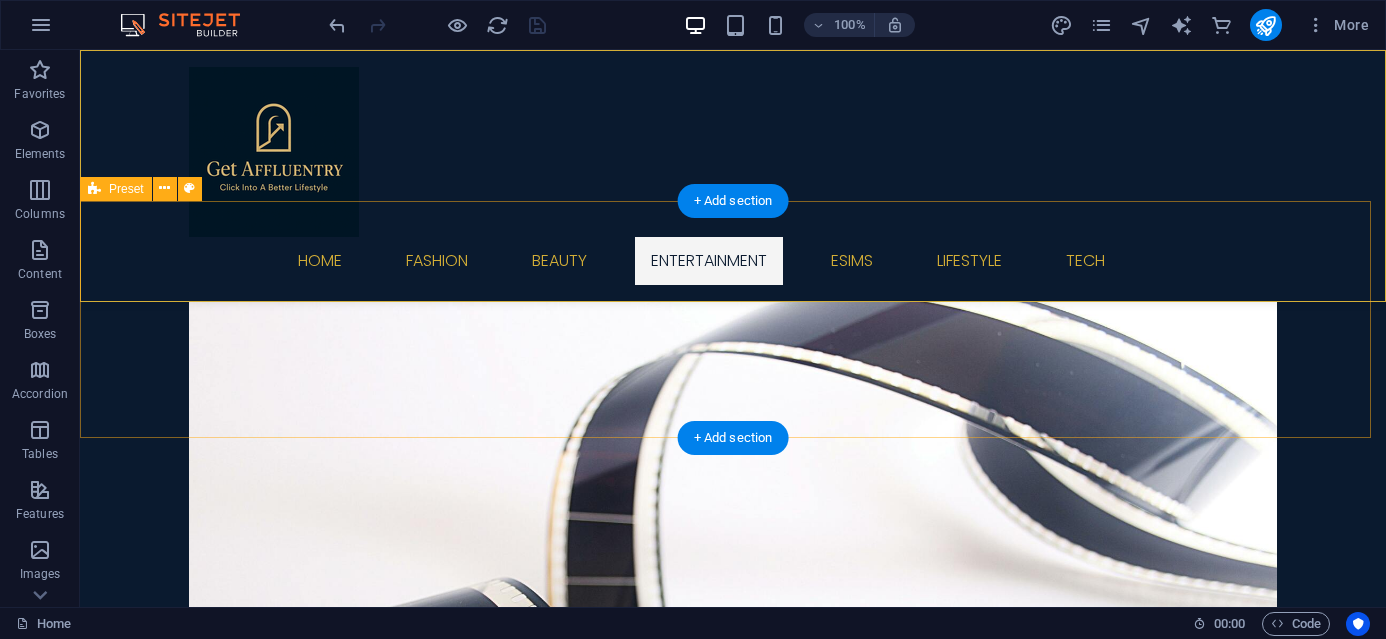 scroll, scrollTop: 2019, scrollLeft: 0, axis: vertical 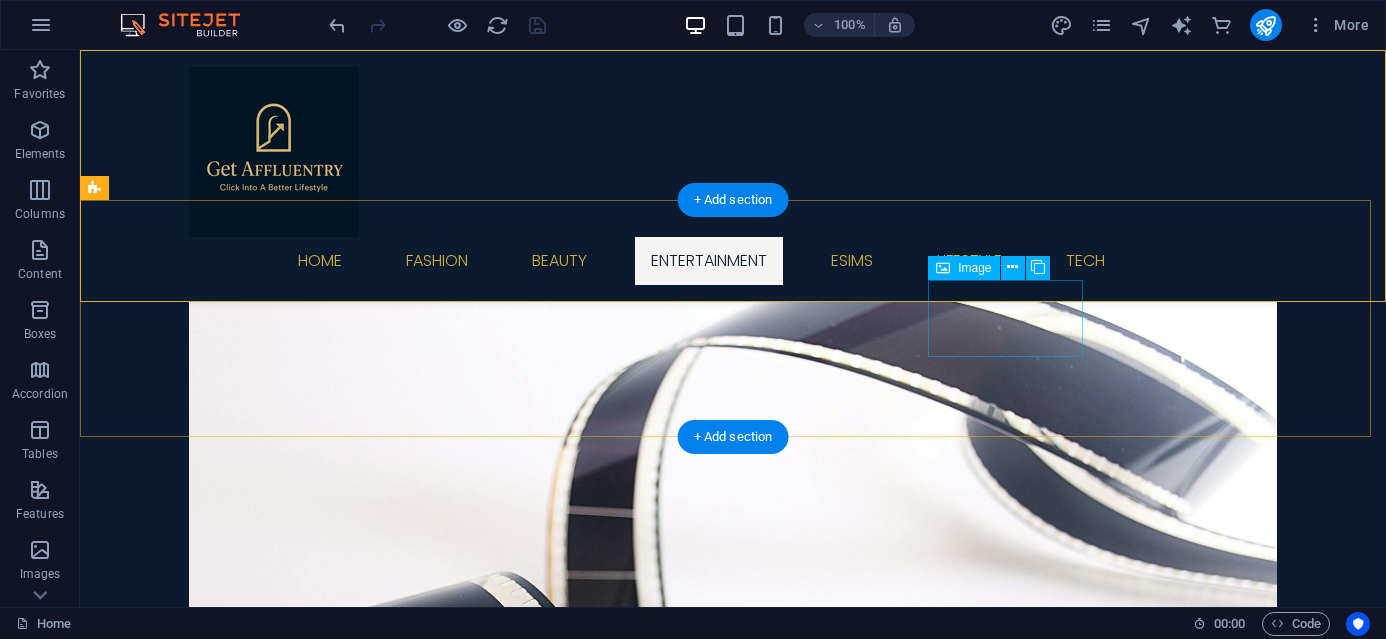 click at bounding box center [173, 5547] 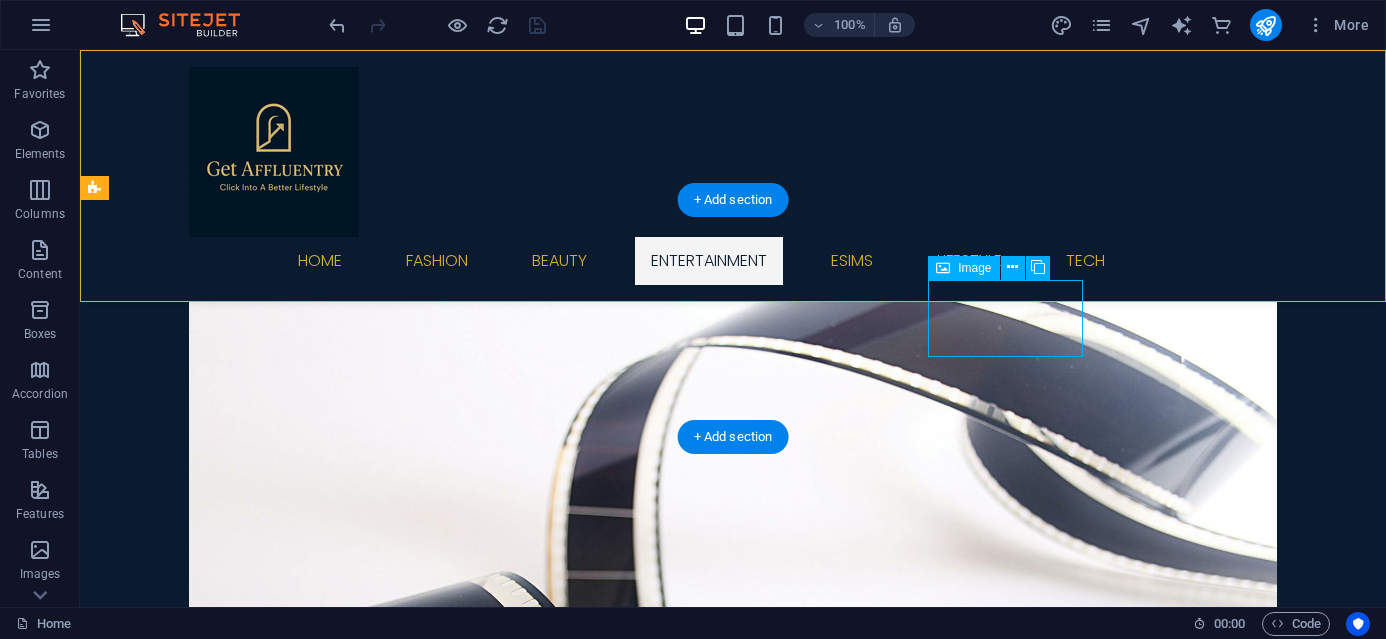 click at bounding box center [173, 5547] 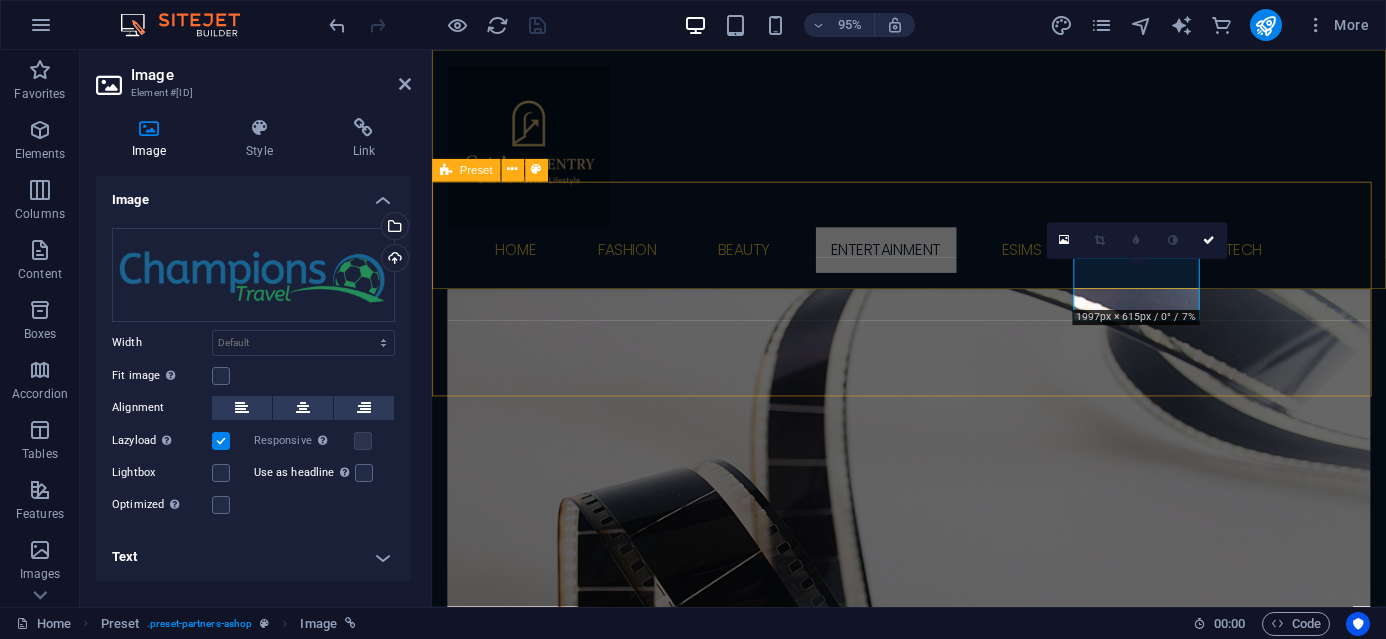 click at bounding box center [934, 4826] 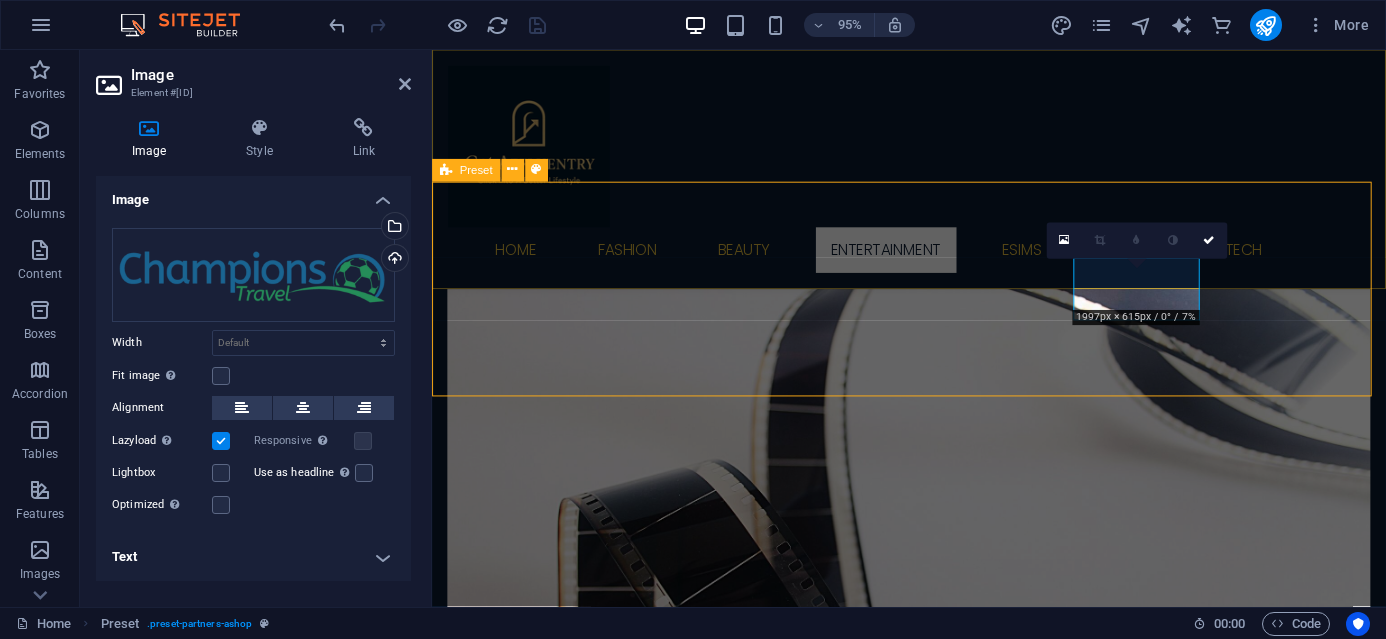 scroll, scrollTop: 2019, scrollLeft: 0, axis: vertical 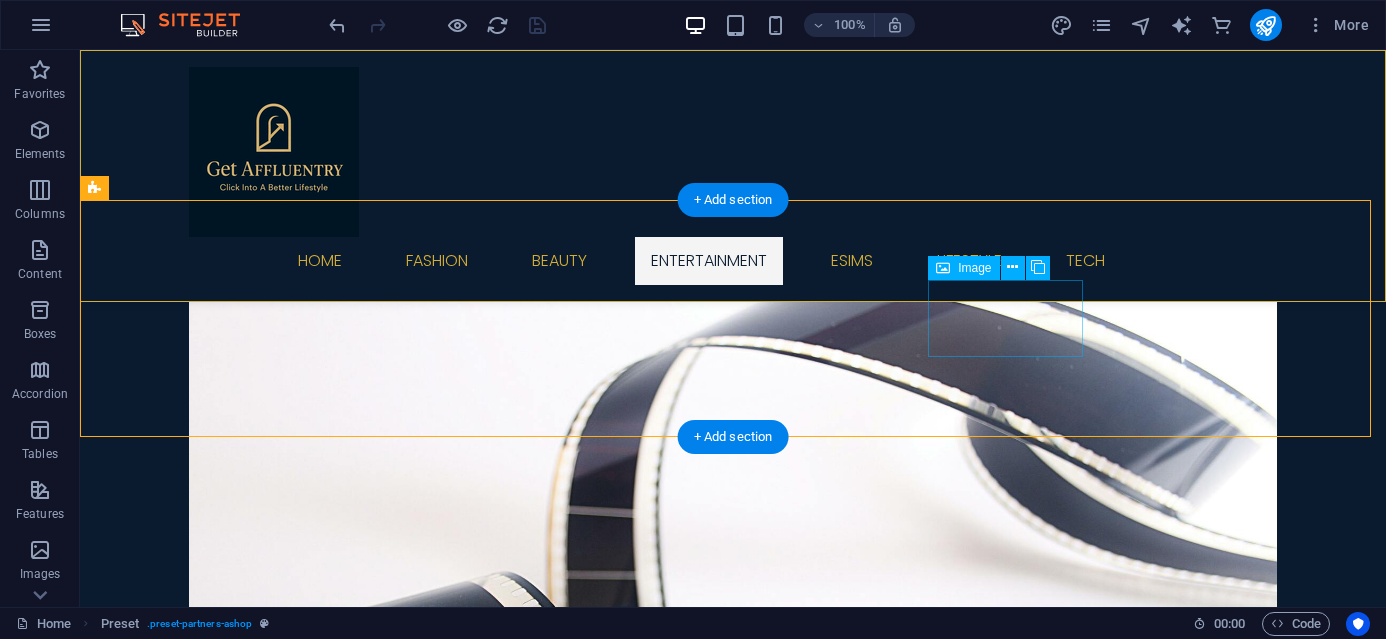 click at bounding box center (173, 5547) 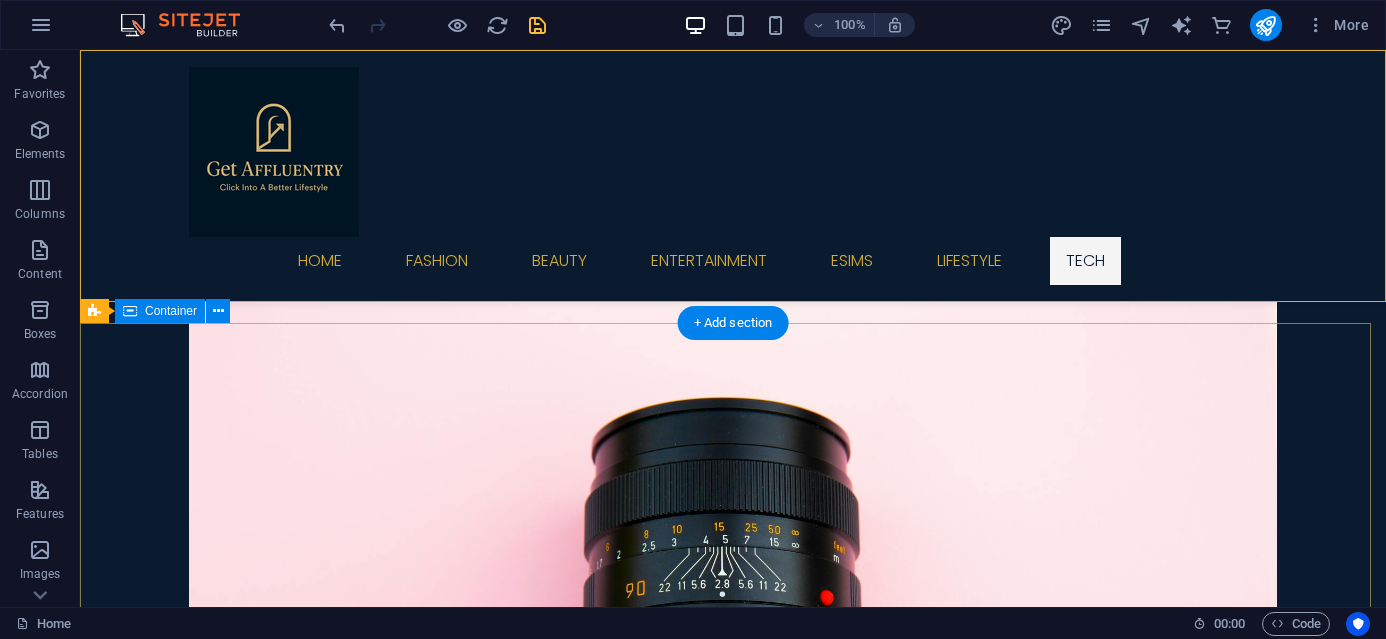 scroll, scrollTop: 3465, scrollLeft: 0, axis: vertical 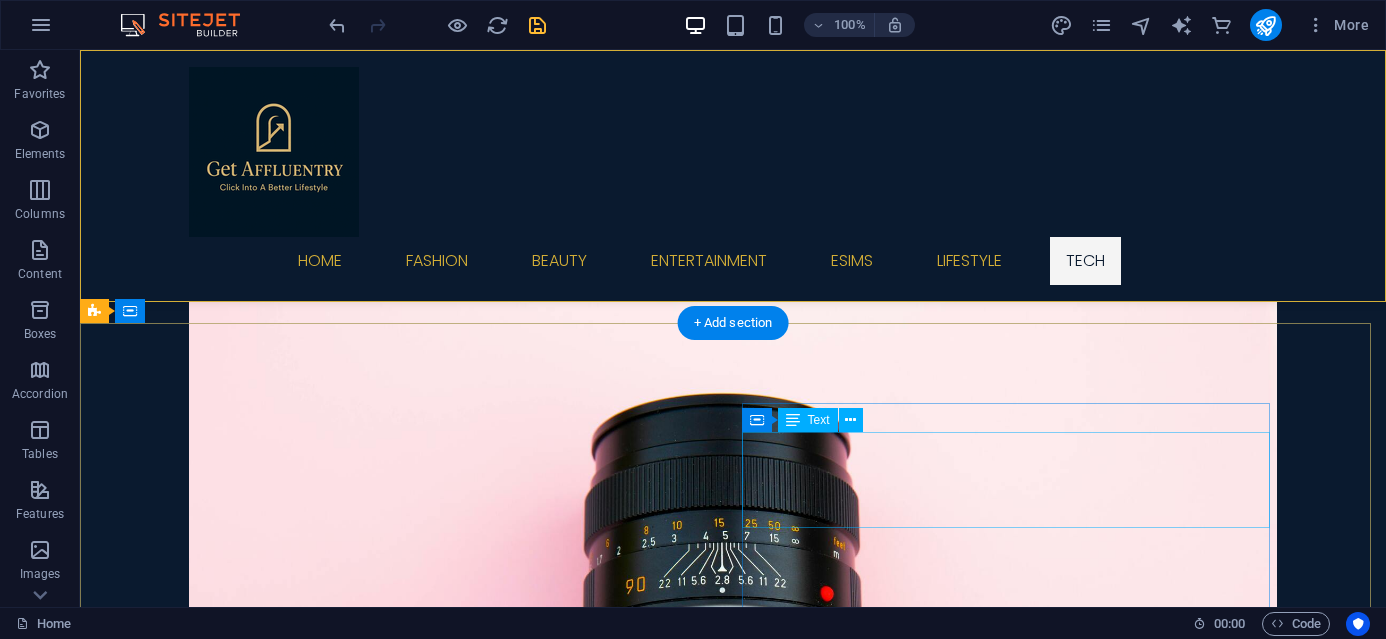 click on "[STREET] [CITY], [COUNTRY] [POSTAL_CODE] WhatsApp: [PHONE] [EMAIL] [EMAIL]" at bounding box center (640, 8135) 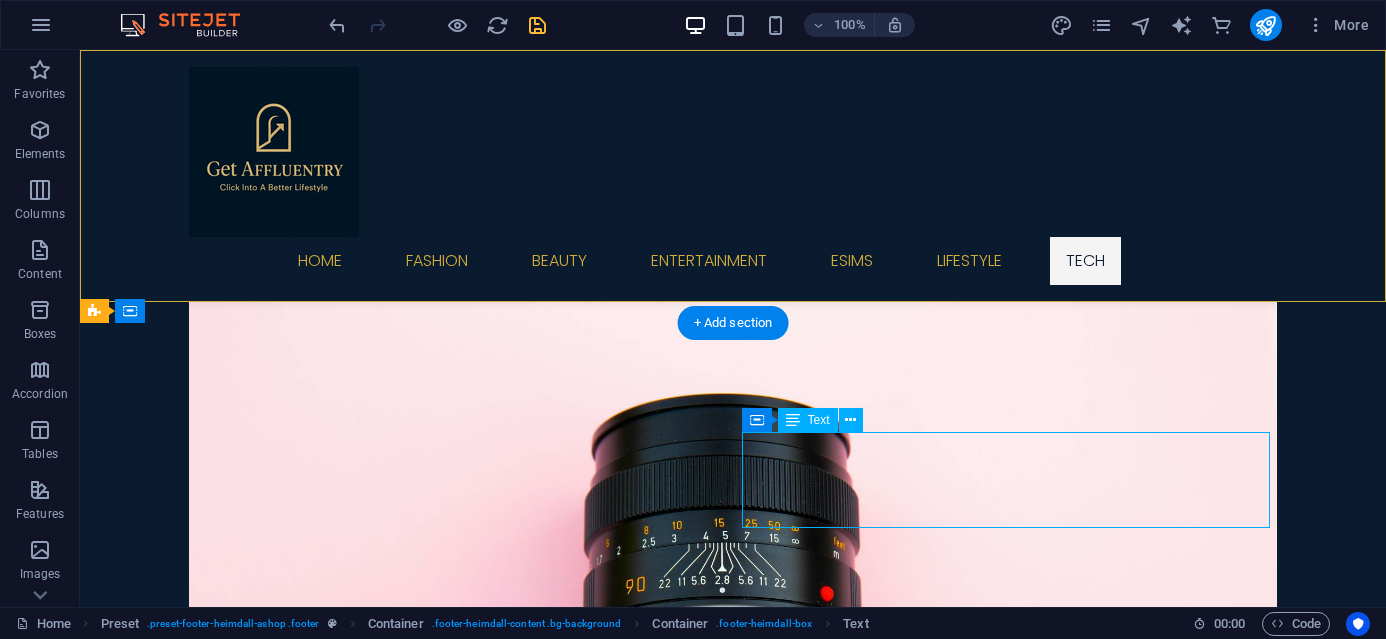 click on "[STREET] [CITY], [COUNTRY] [POSTAL_CODE] WhatsApp: [PHONE] [EMAIL] [EMAIL]" at bounding box center [640, 8135] 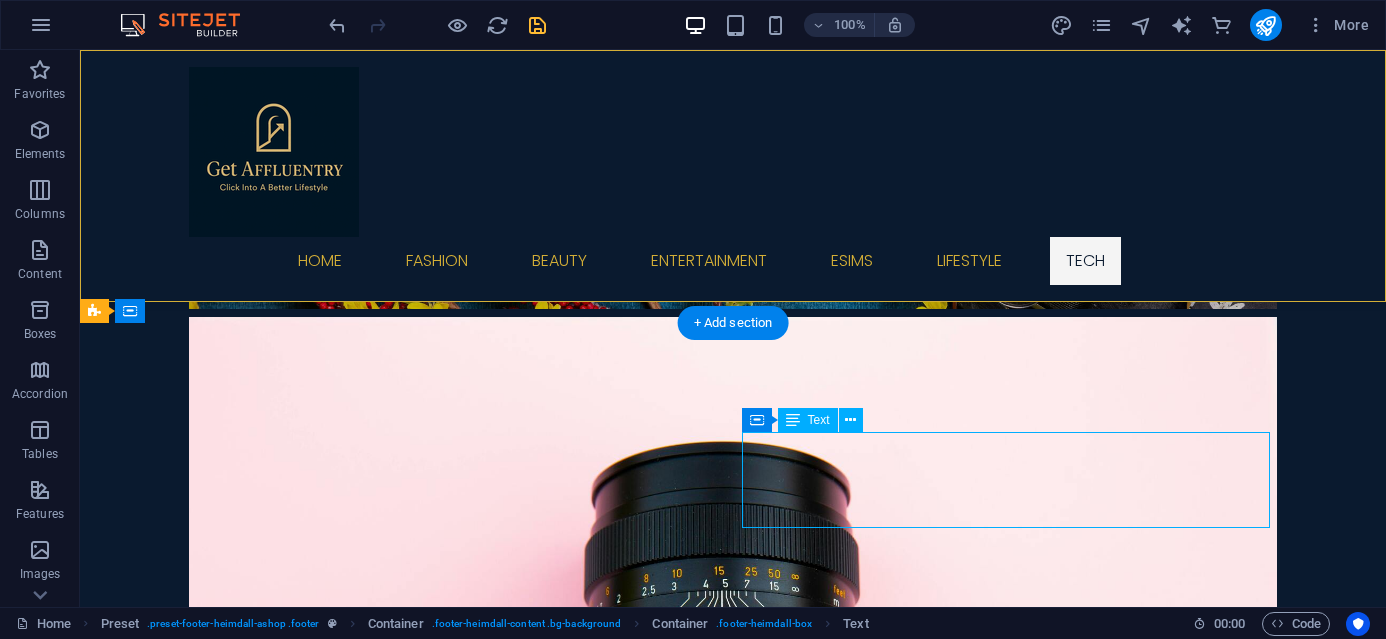 scroll, scrollTop: 3349, scrollLeft: 0, axis: vertical 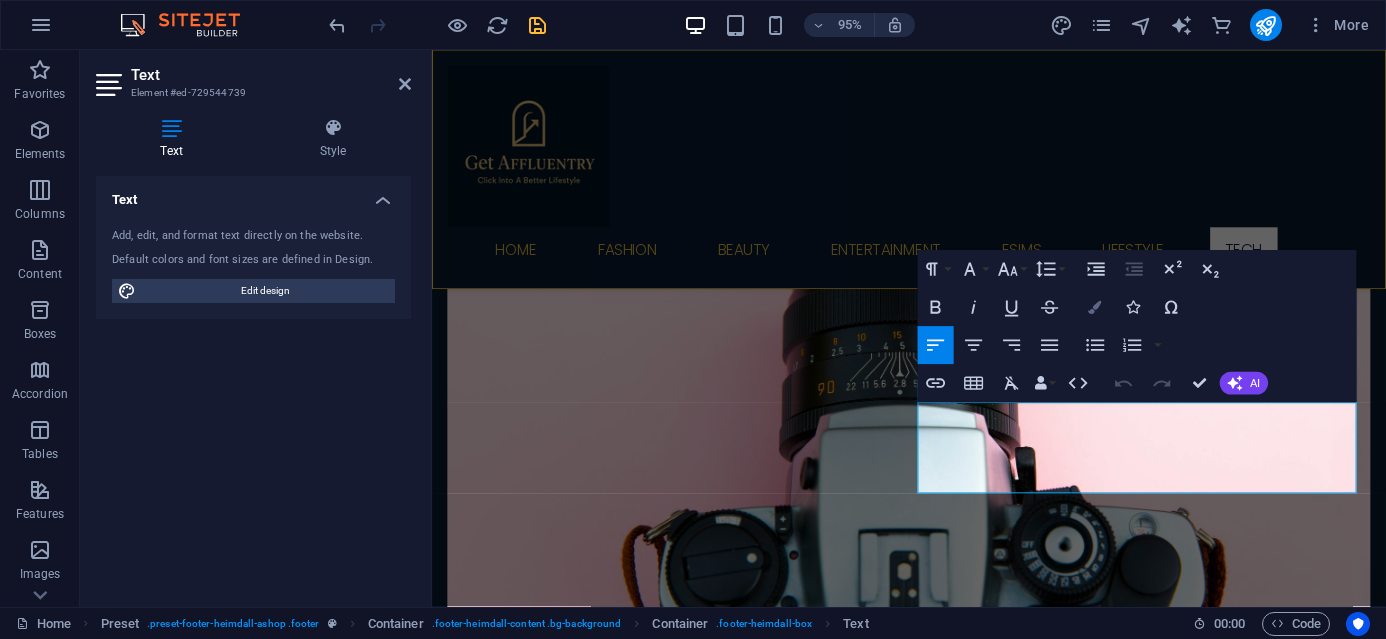 click at bounding box center [1094, 307] 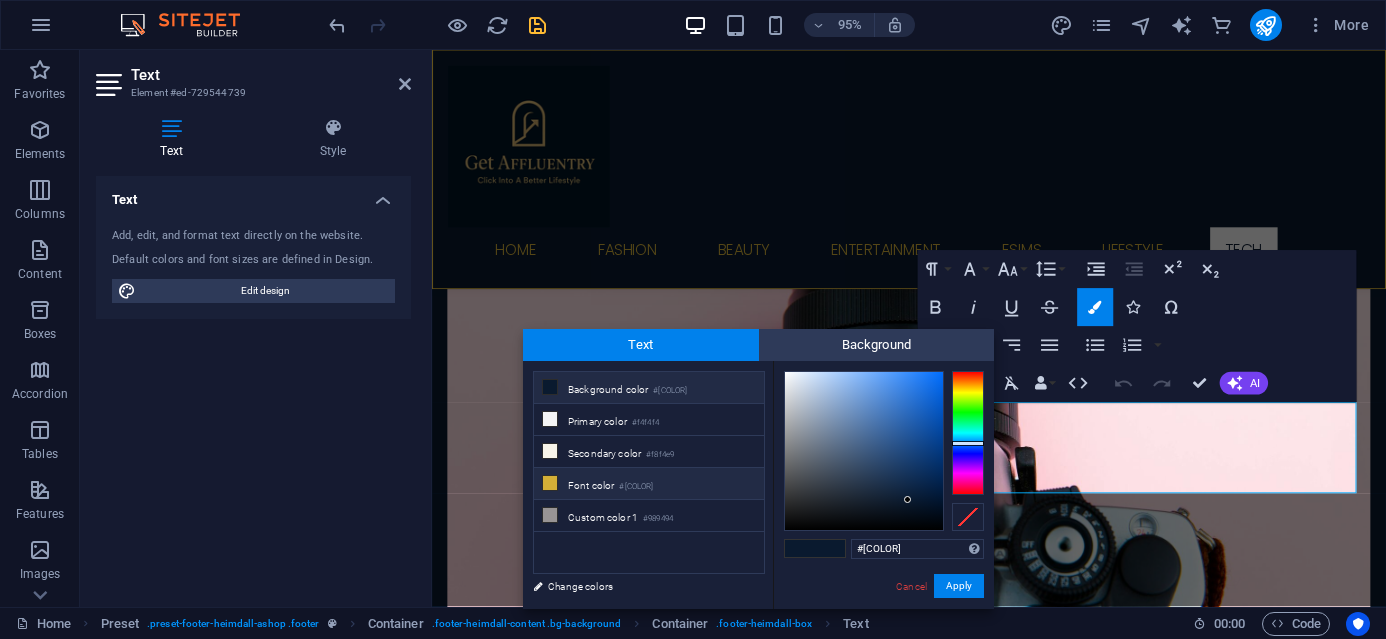 click on "Font color
#[COLOR]" at bounding box center [649, 484] 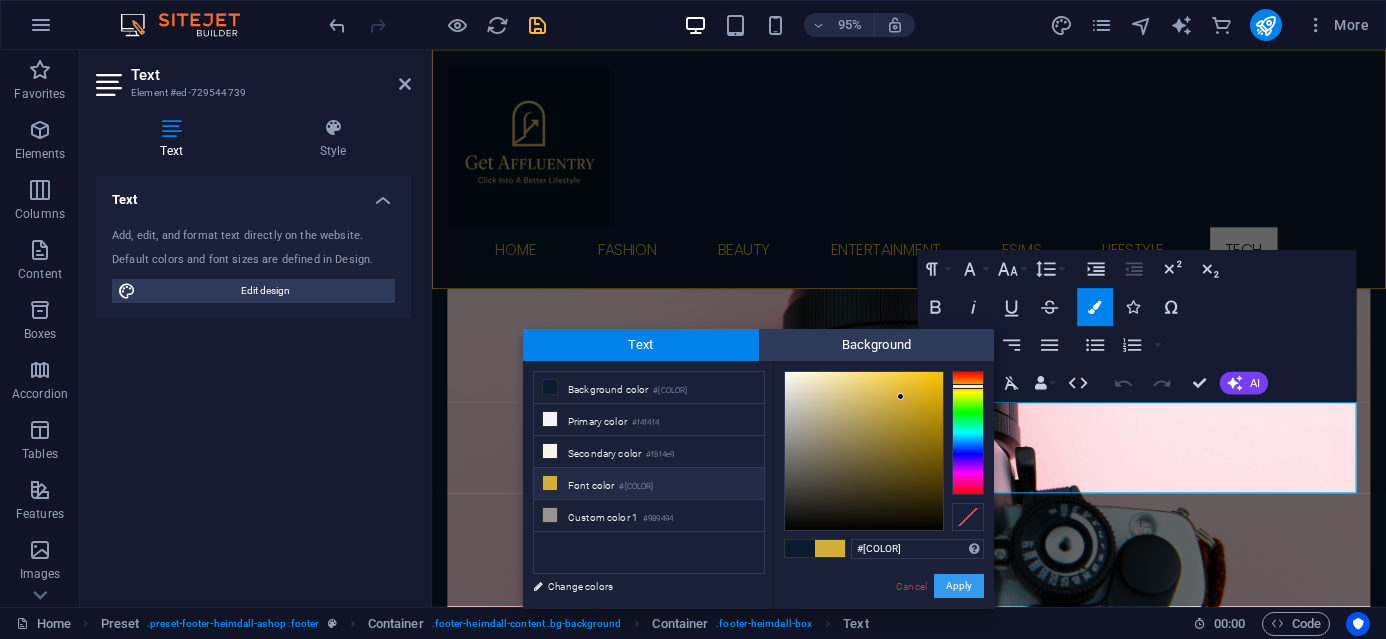 click on "Apply" at bounding box center (959, 586) 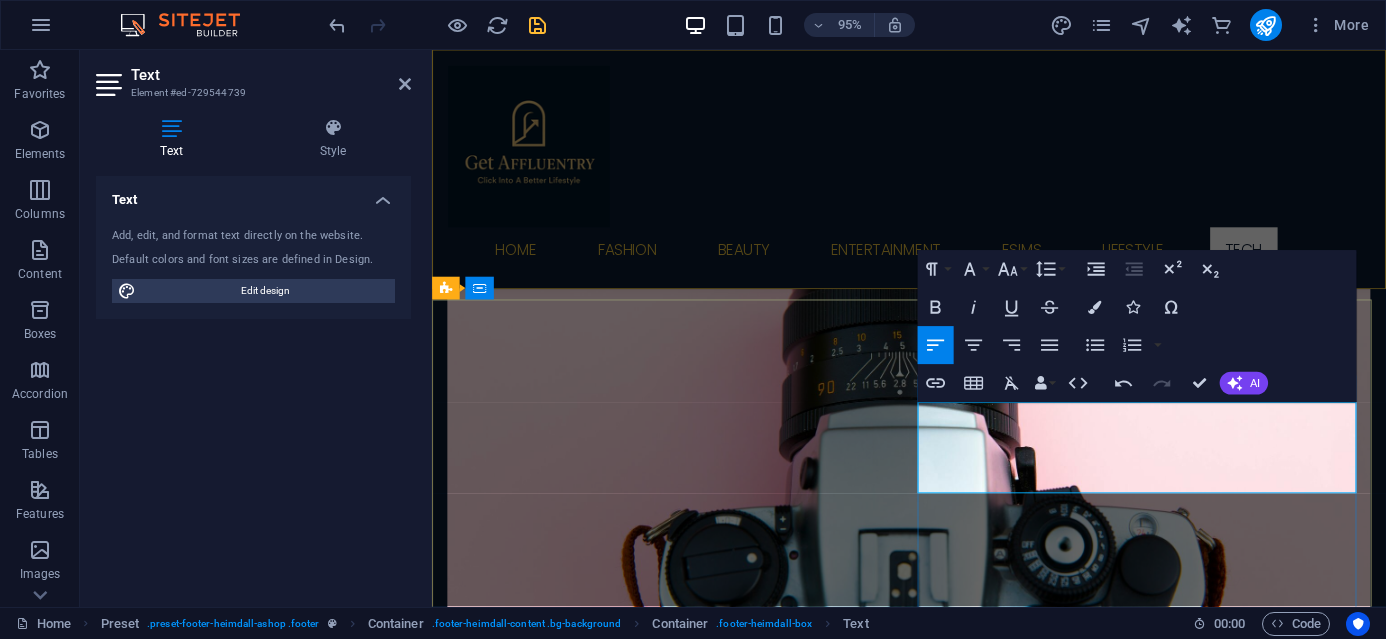 click on "[STREET]" at bounding box center [480, 7138] 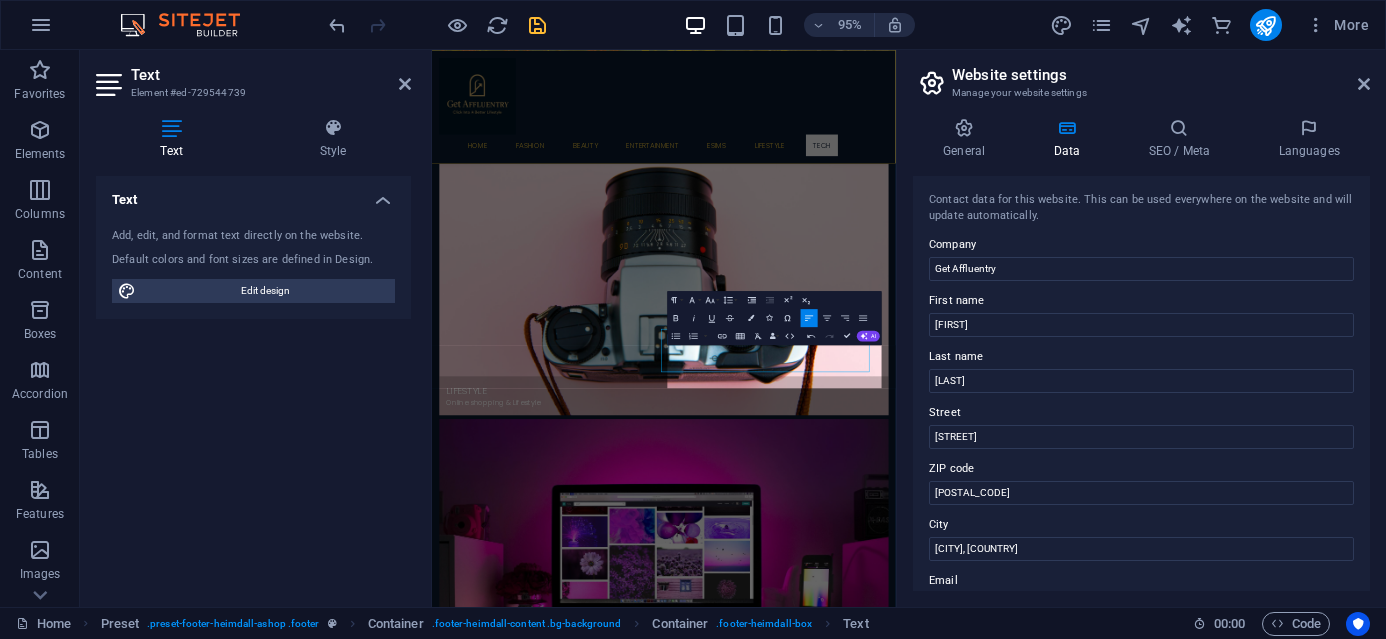 scroll, scrollTop: 3101, scrollLeft: 0, axis: vertical 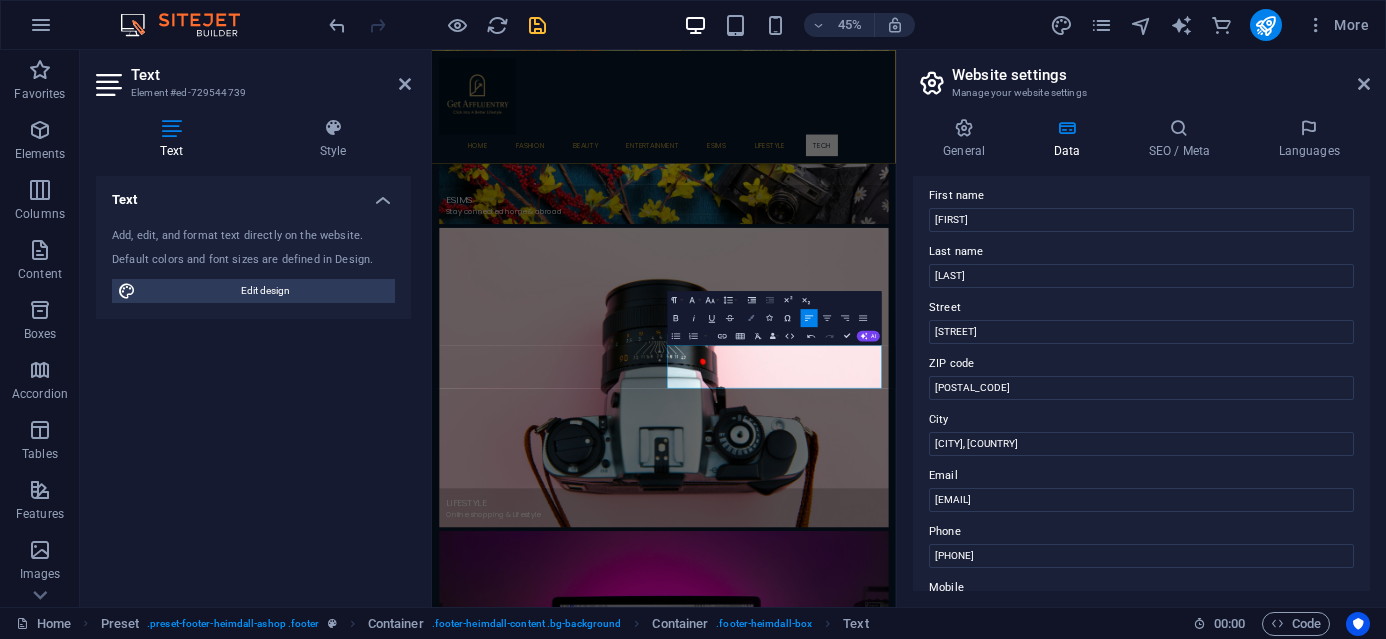 click on "Colors" at bounding box center (751, 318) 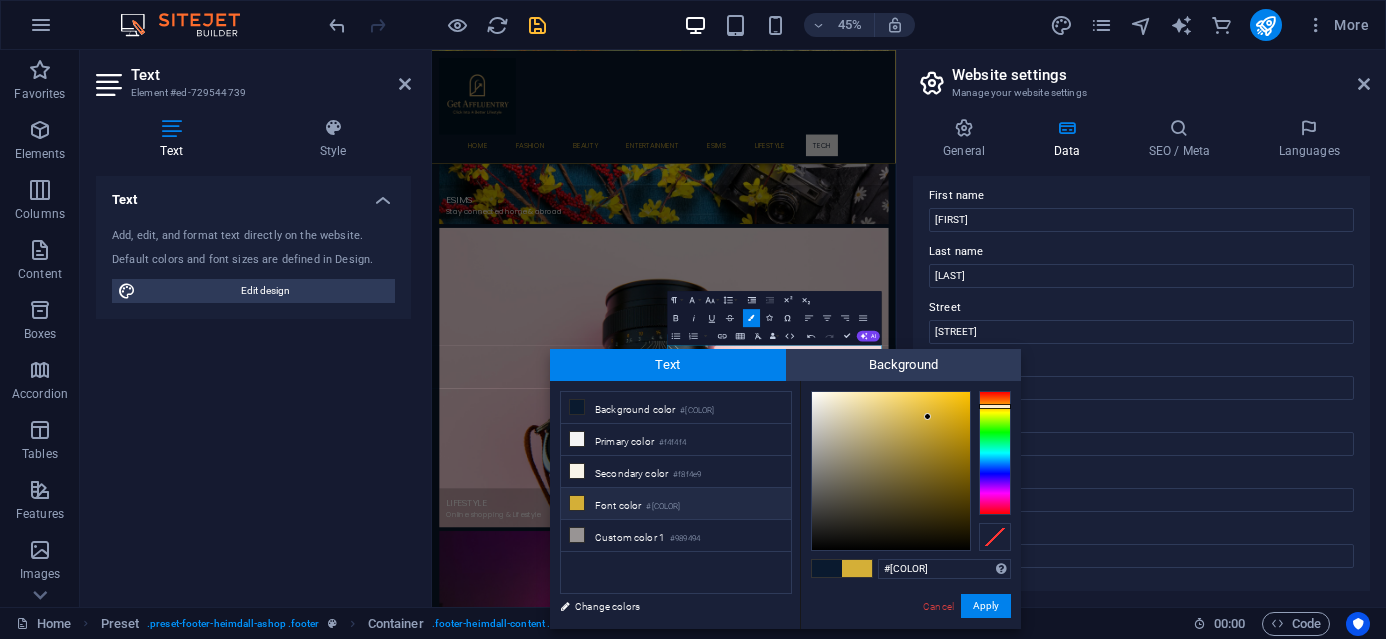 click on "Font color
#[COLOR]" at bounding box center (676, 504) 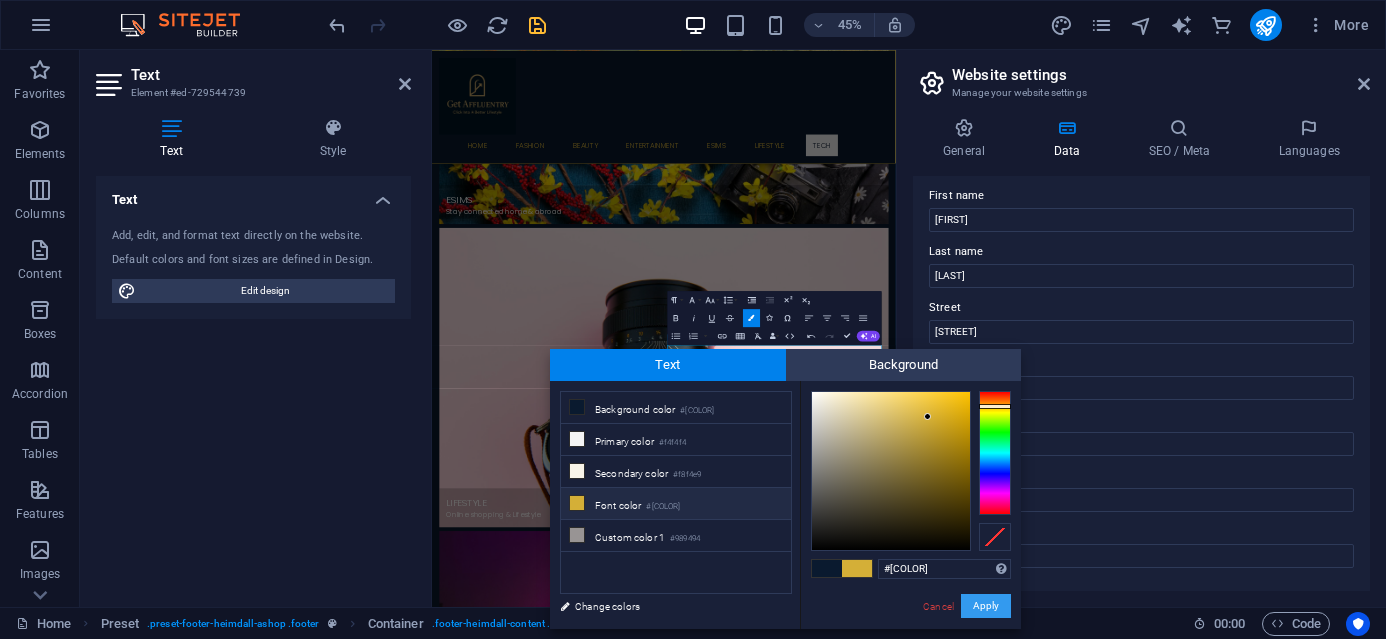 click on "Apply" at bounding box center (986, 606) 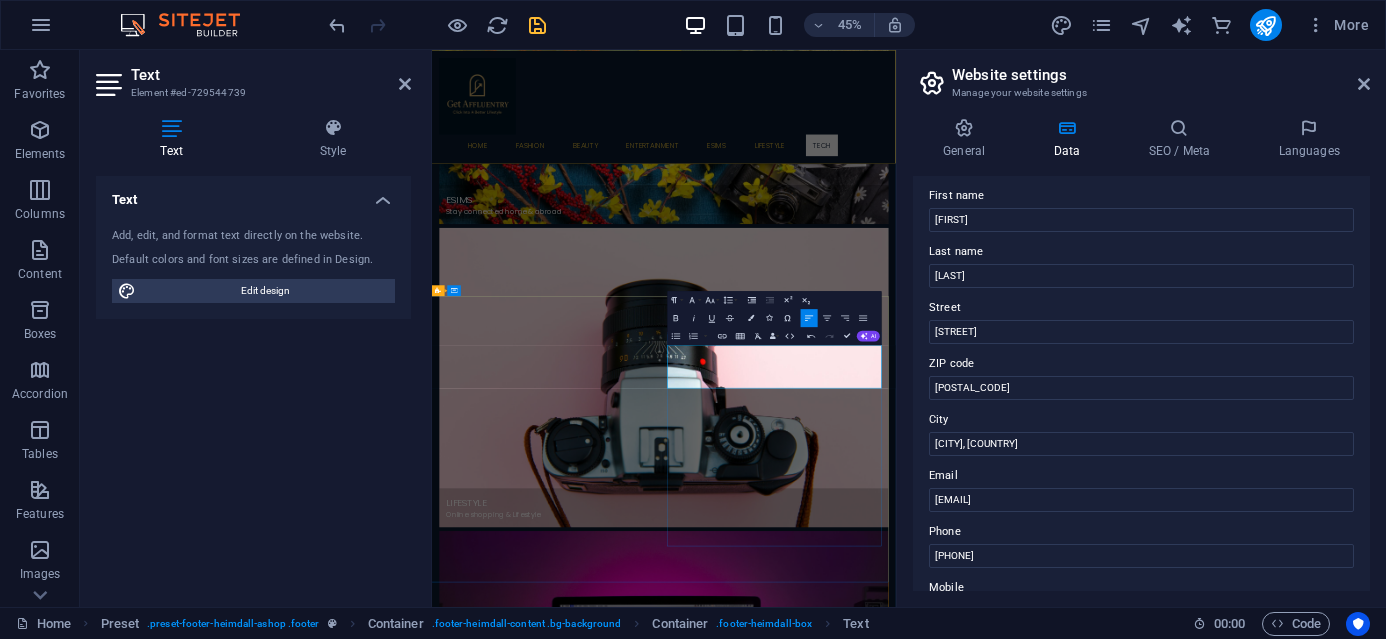 click on "[CITY], [COUNTRY]" at bounding box center (516, 7628) 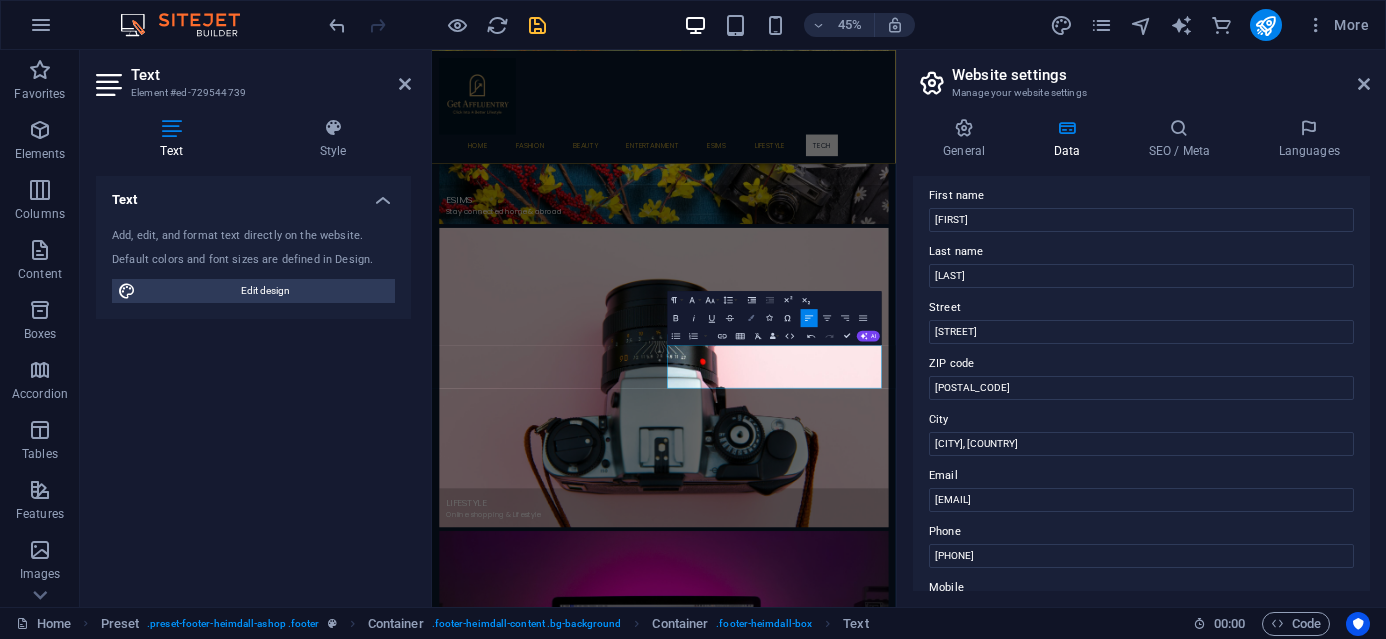 click at bounding box center (752, 318) 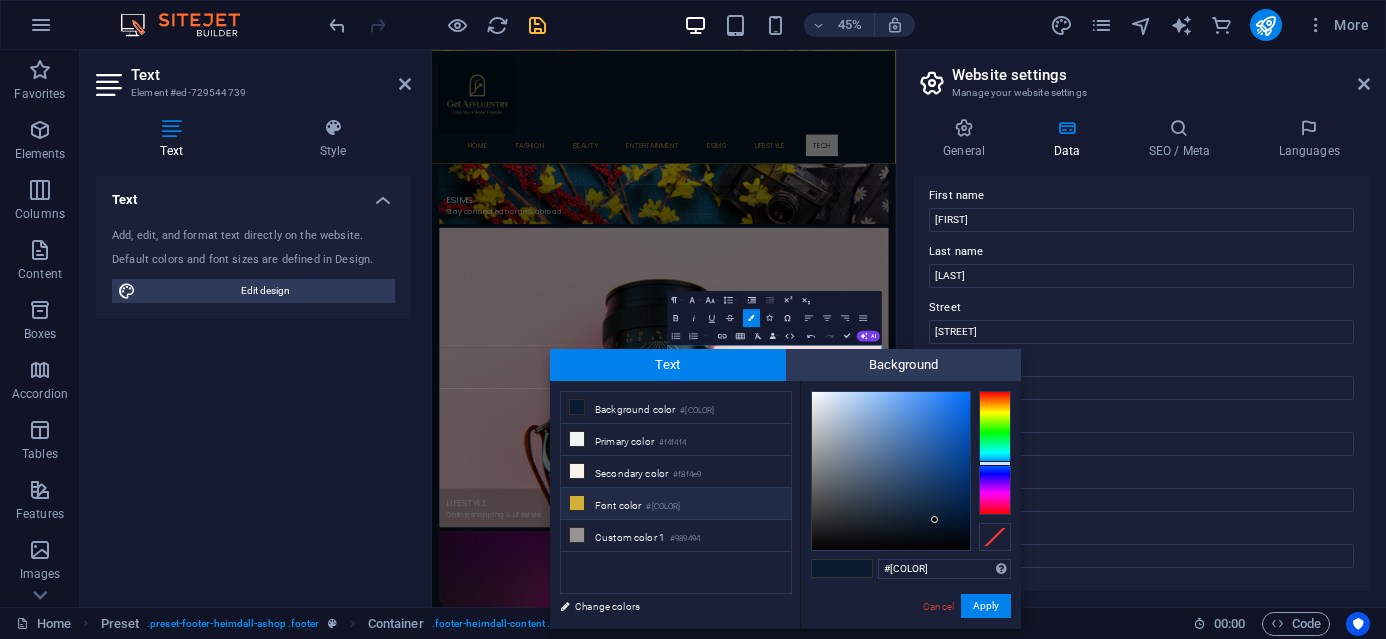 click on "Font color
#[COLOR]" at bounding box center (676, 504) 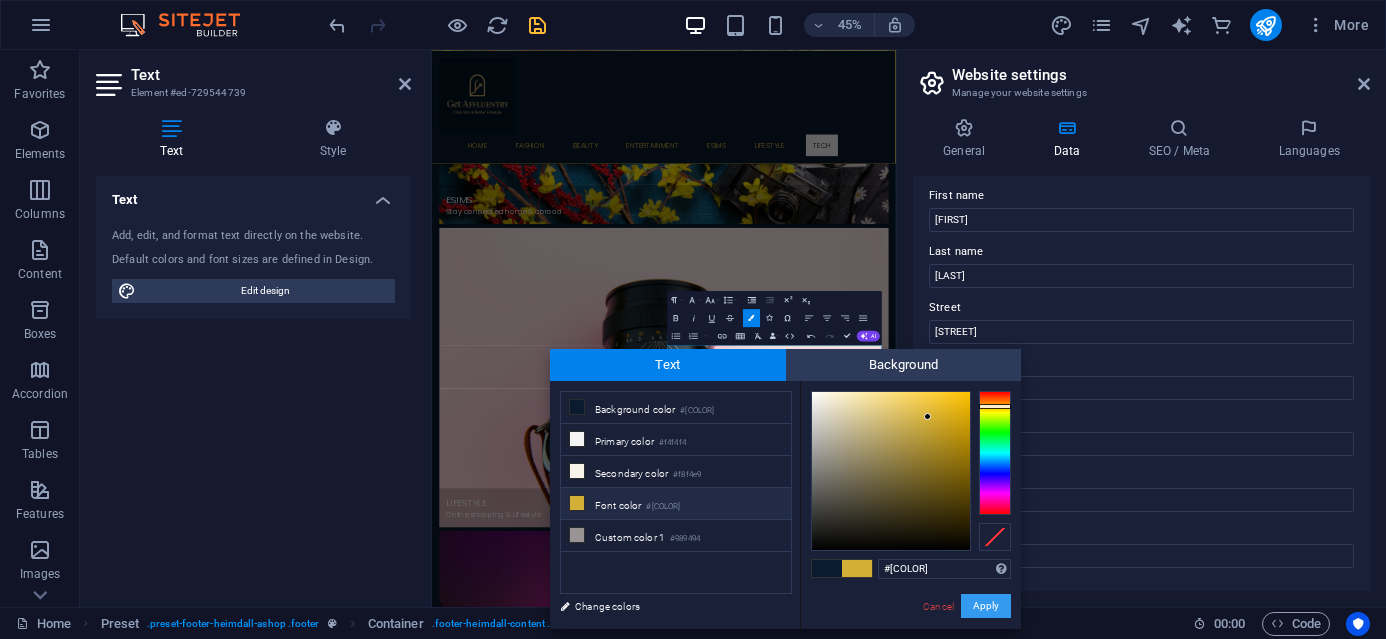 click on "Apply" at bounding box center (986, 606) 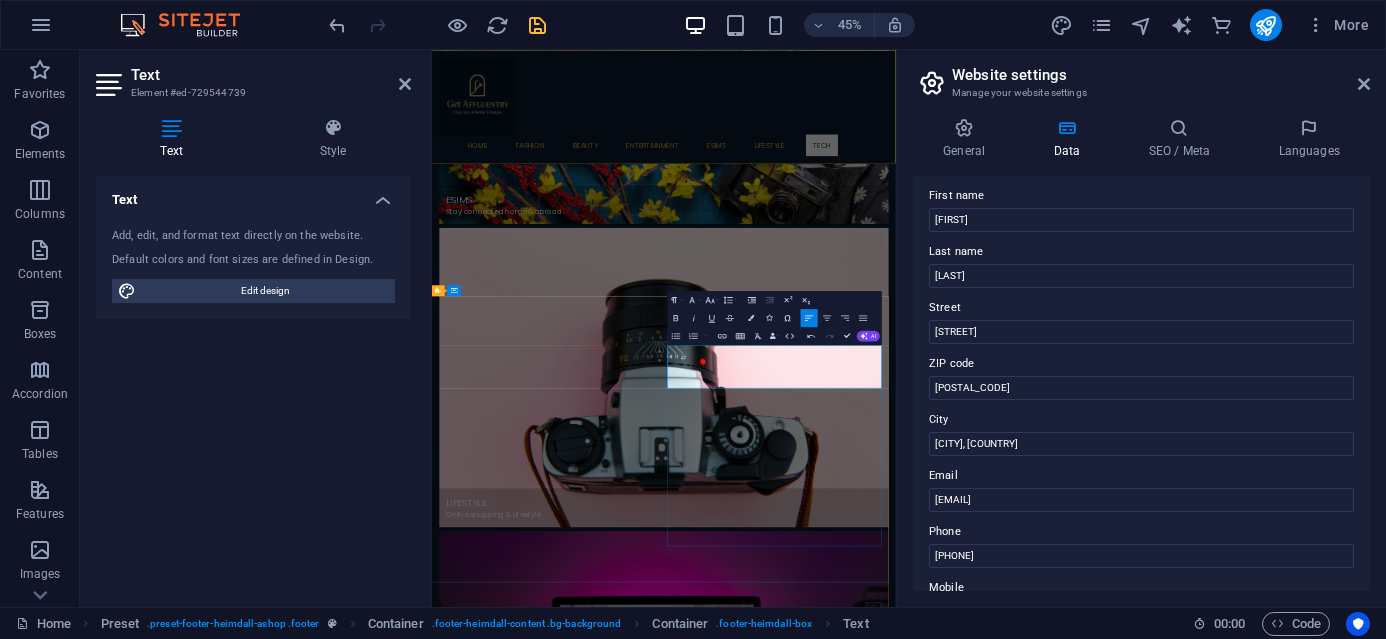 click on "[POSTAL_CODE]" at bounding box center (645, 7628) 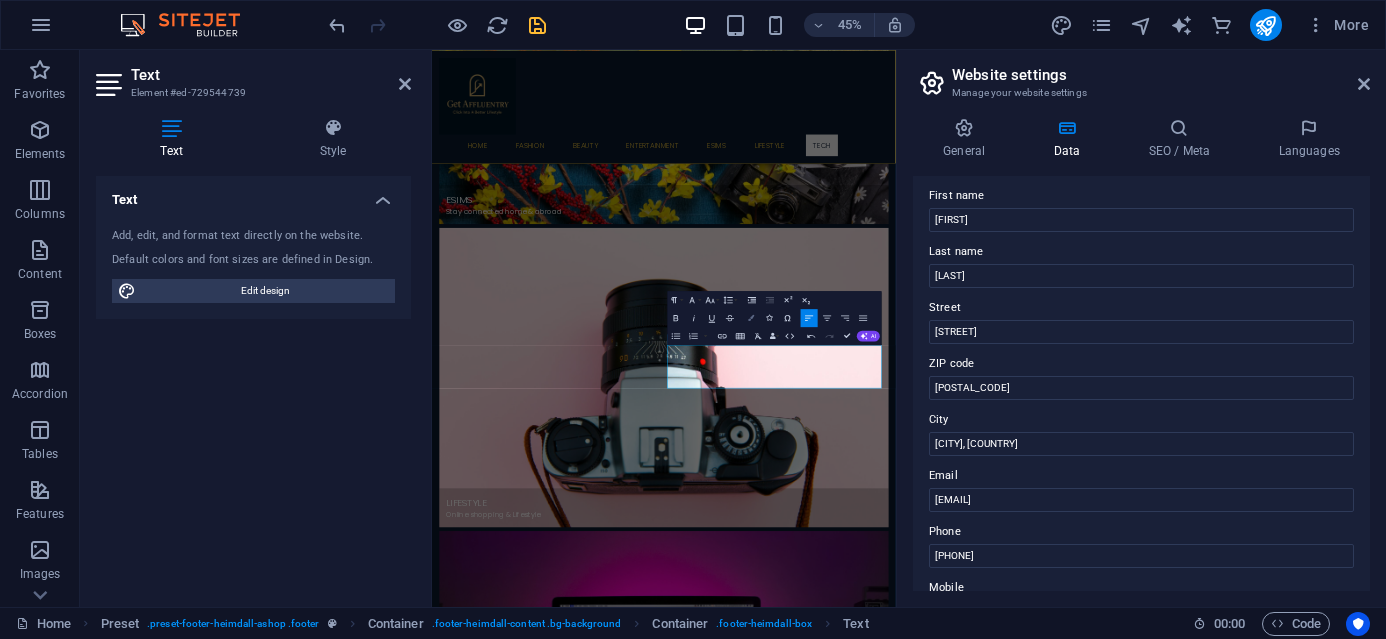 click on "Colors" at bounding box center [751, 318] 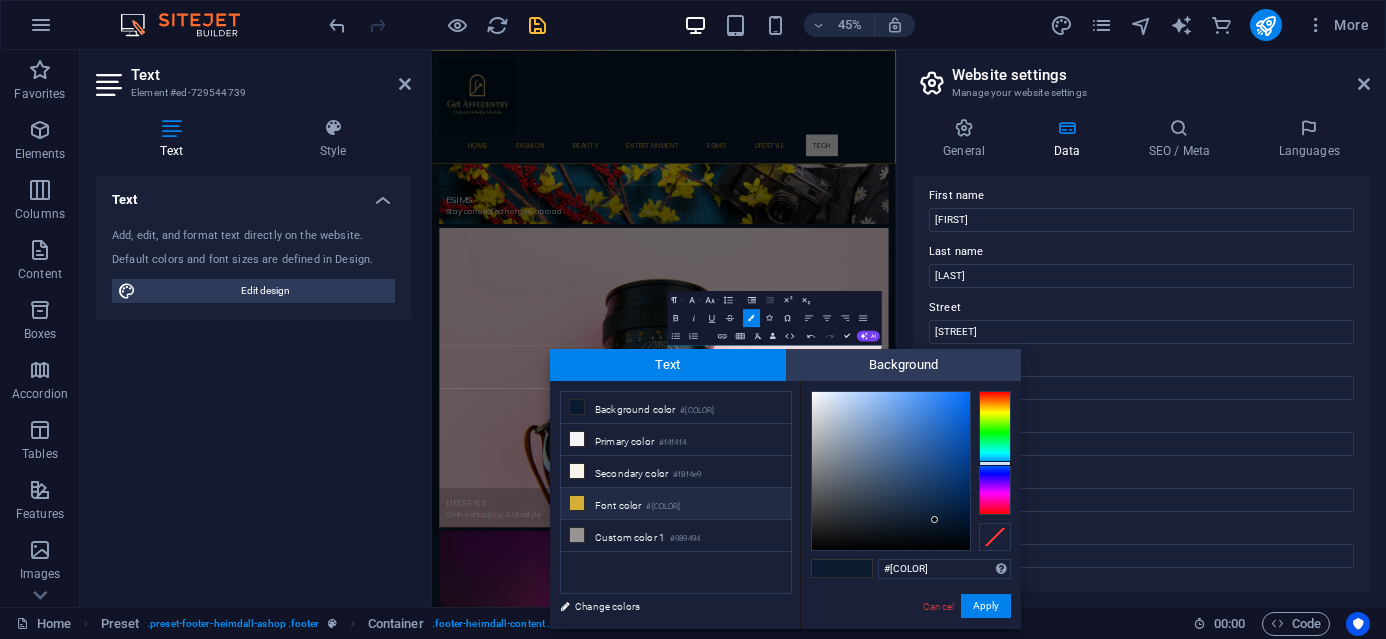 click on "Font color
#[COLOR]" at bounding box center [676, 504] 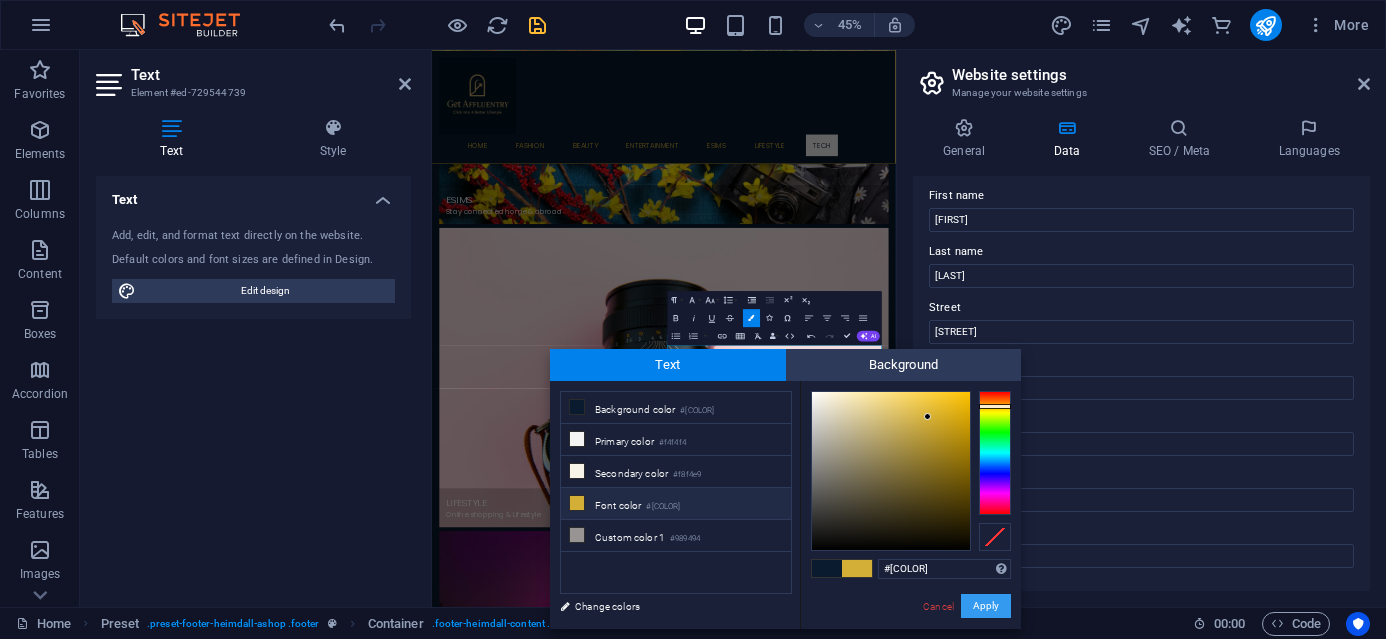 click on "Apply" at bounding box center (986, 606) 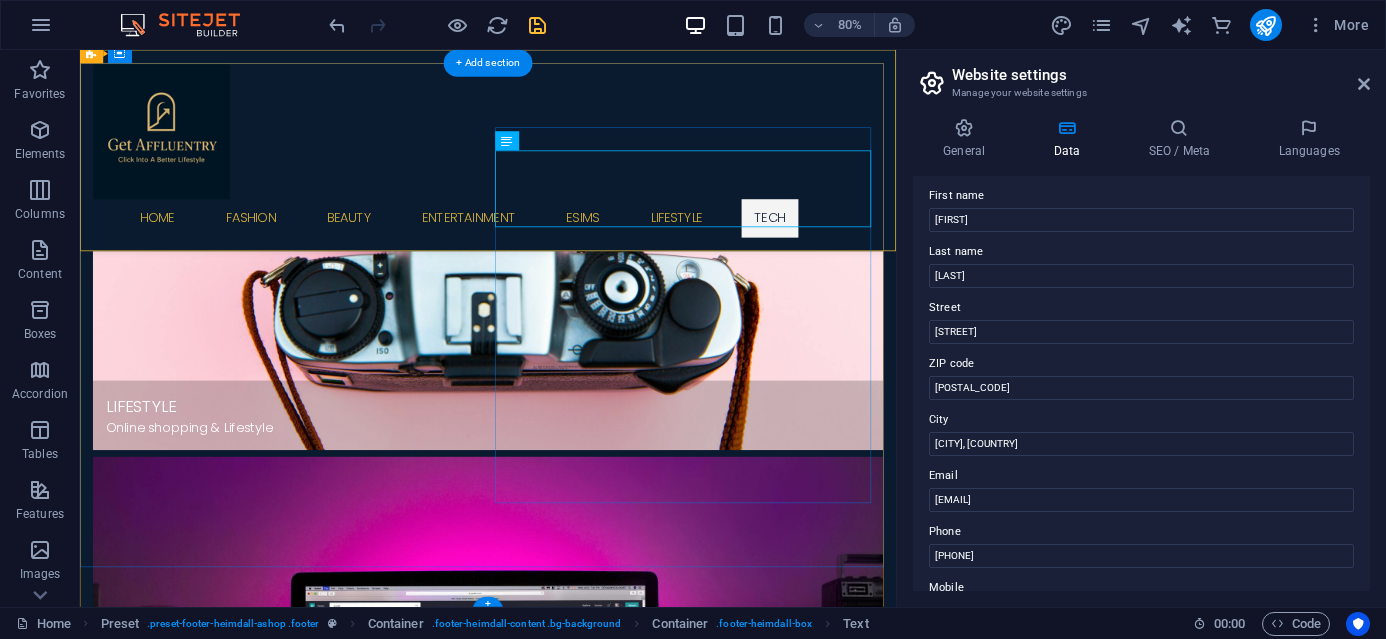 scroll, scrollTop: 3366, scrollLeft: 0, axis: vertical 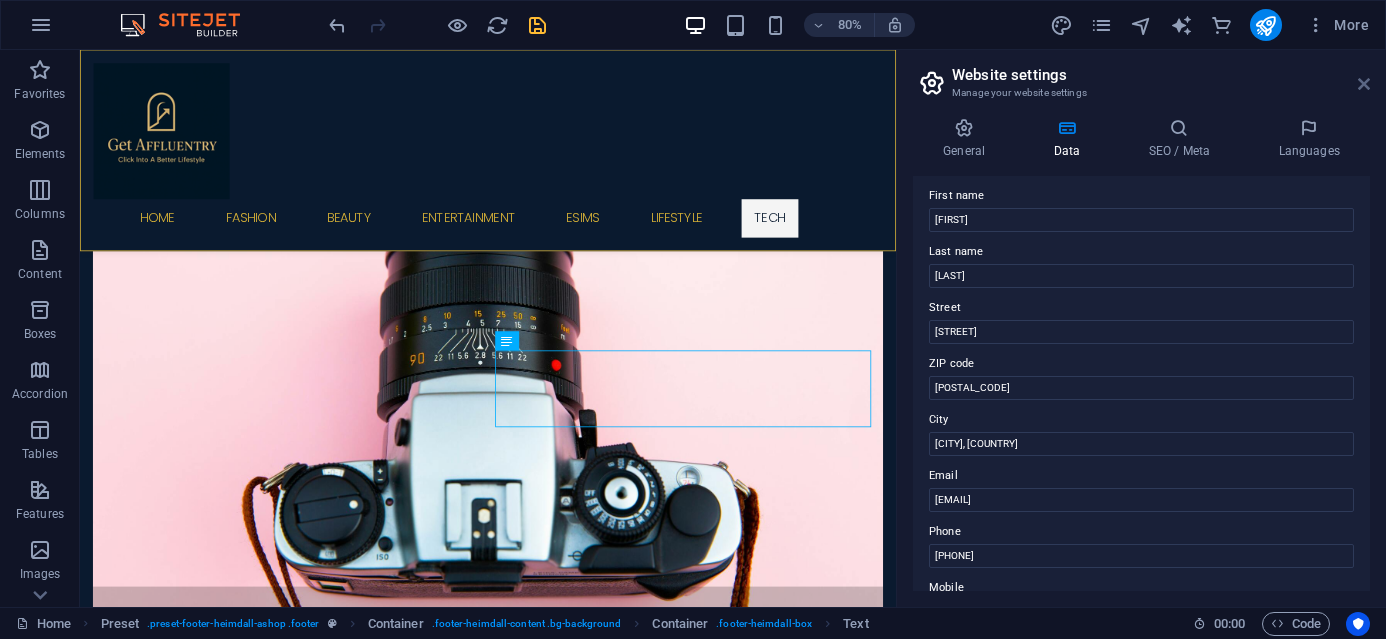click at bounding box center [1364, 84] 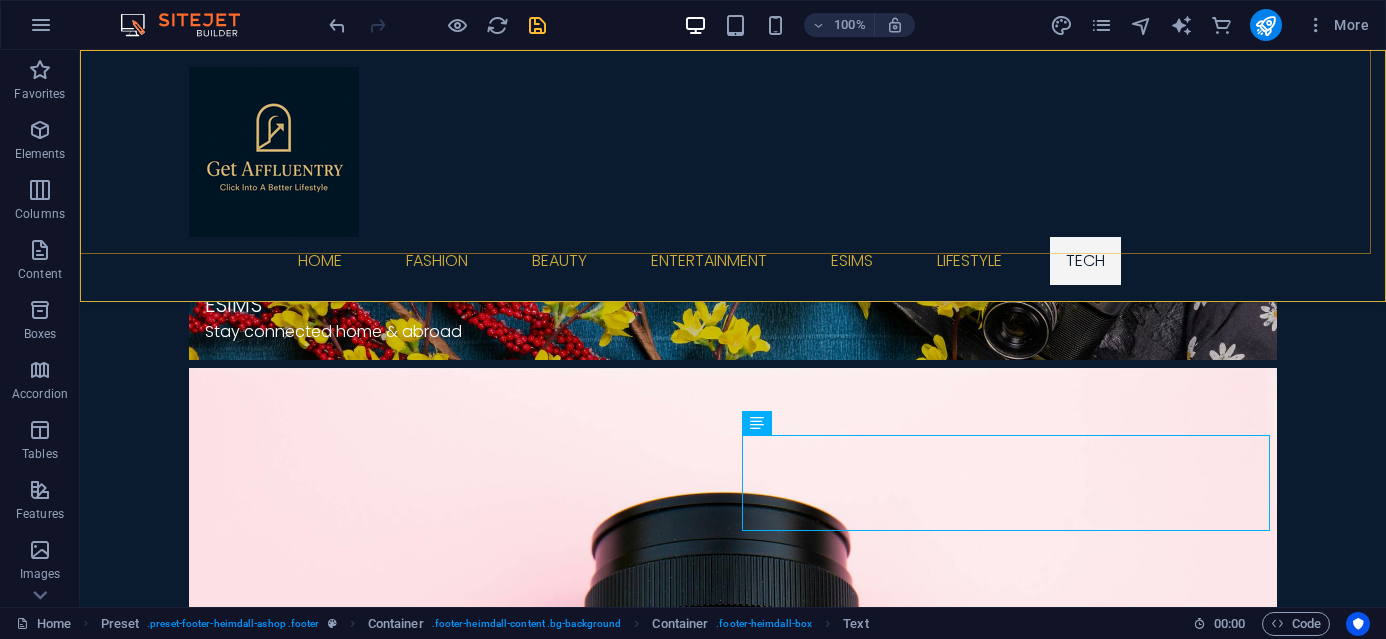 scroll, scrollTop: 3462, scrollLeft: 0, axis: vertical 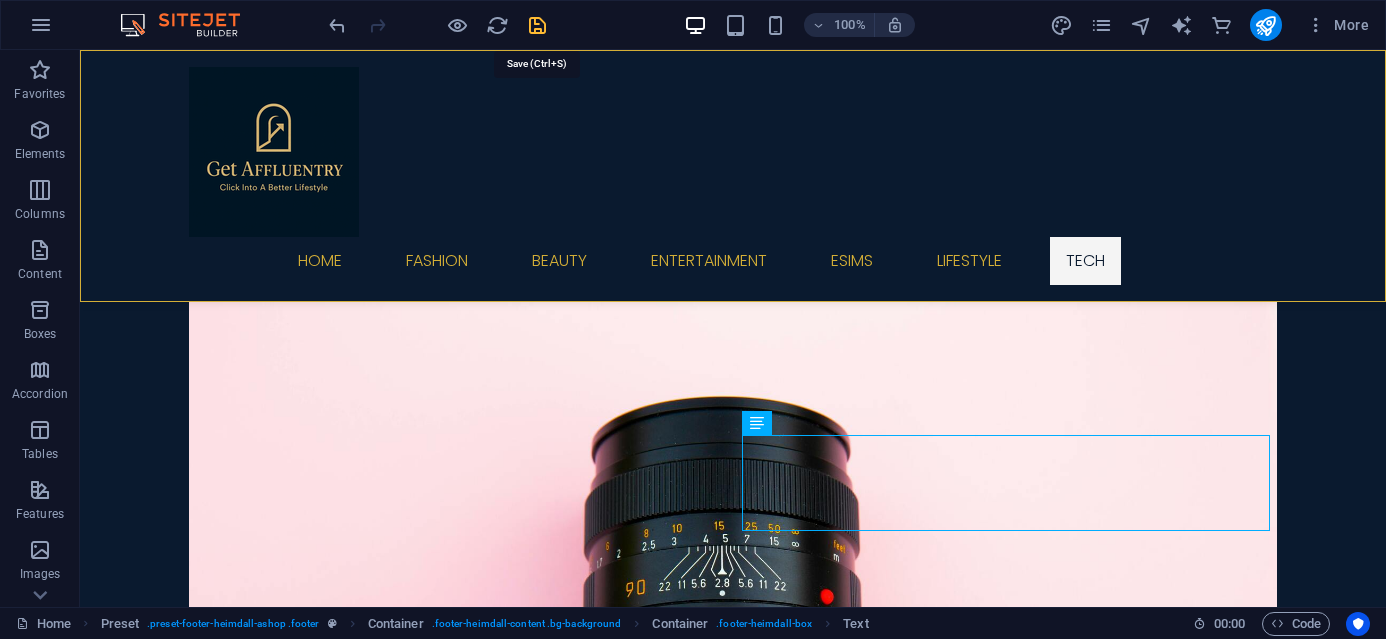 click at bounding box center [537, 25] 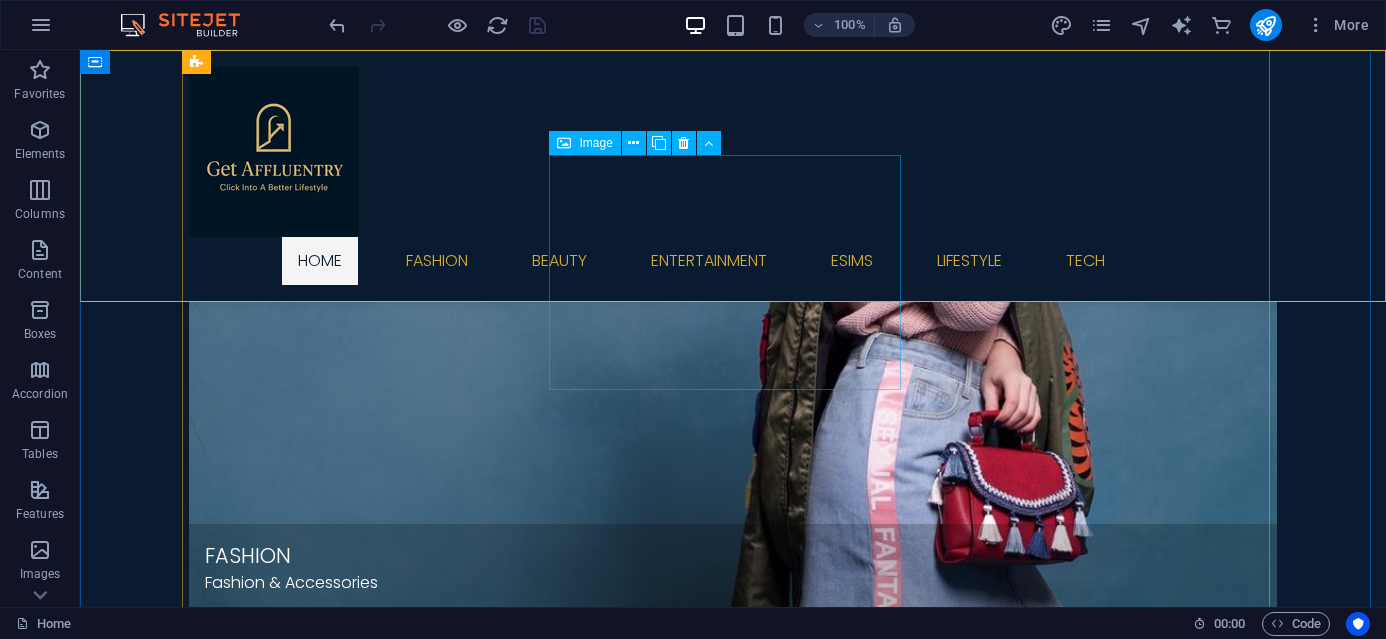 scroll, scrollTop: 888, scrollLeft: 0, axis: vertical 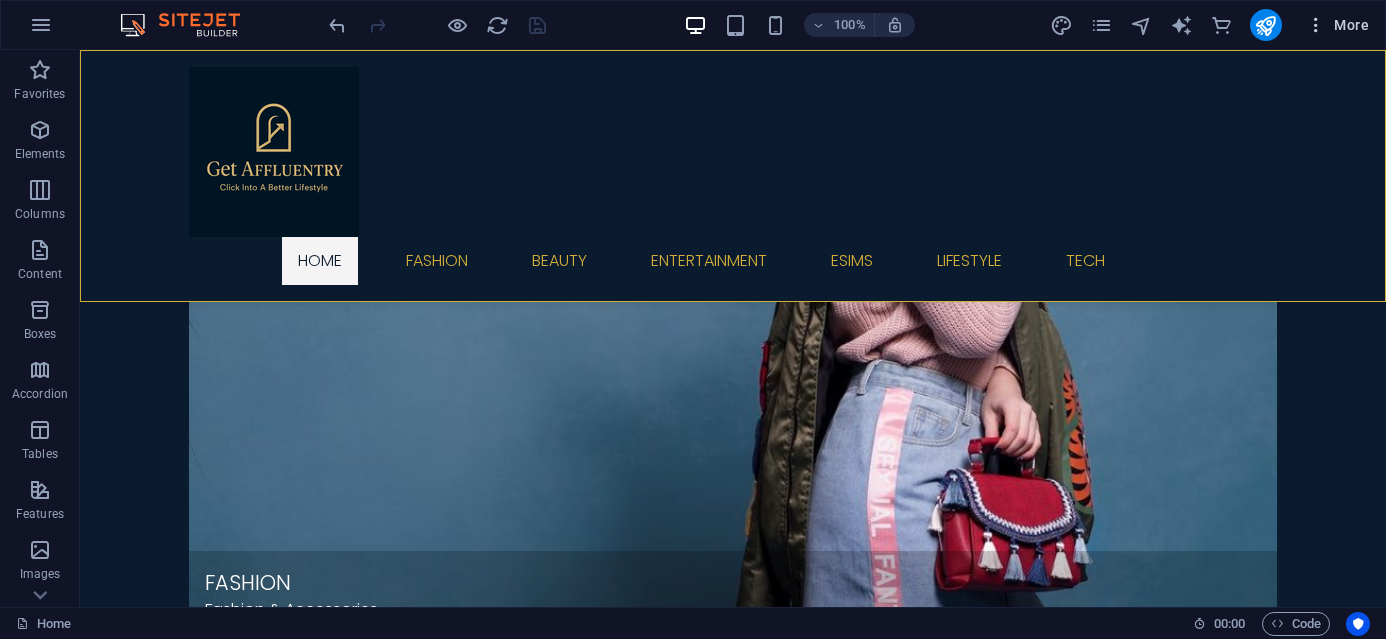 click on "More" at bounding box center [1337, 25] 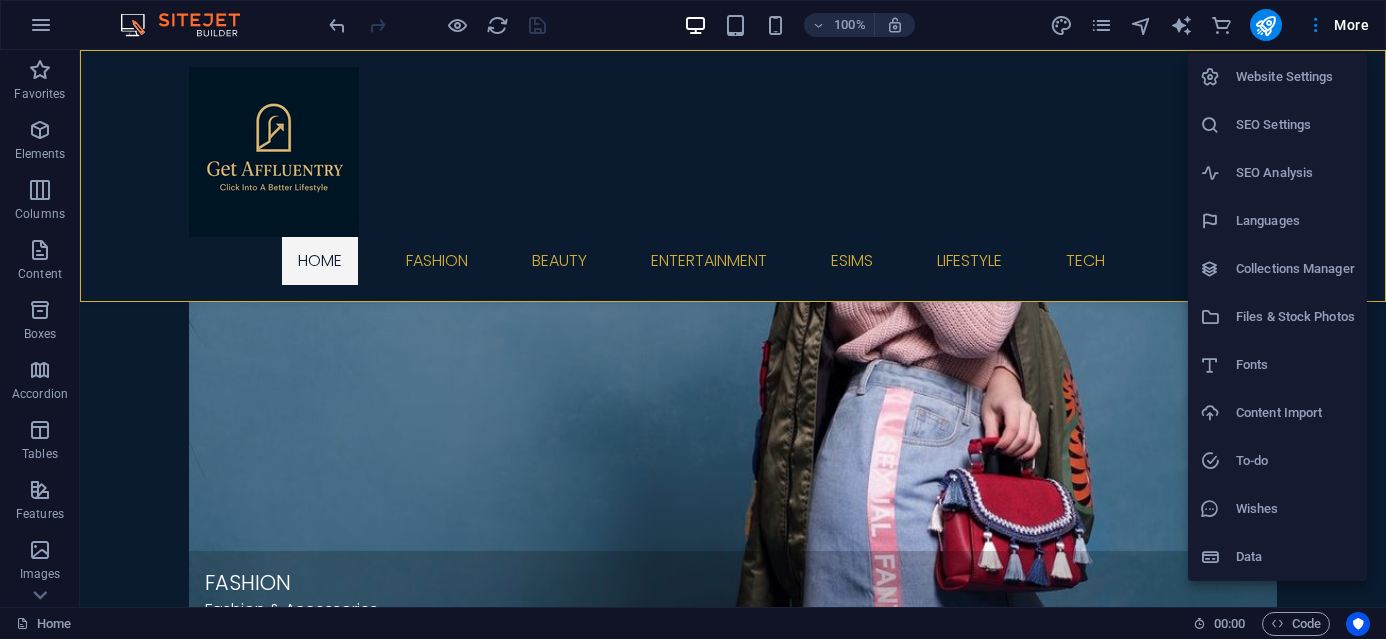 click on "SEO Settings" at bounding box center (1277, 125) 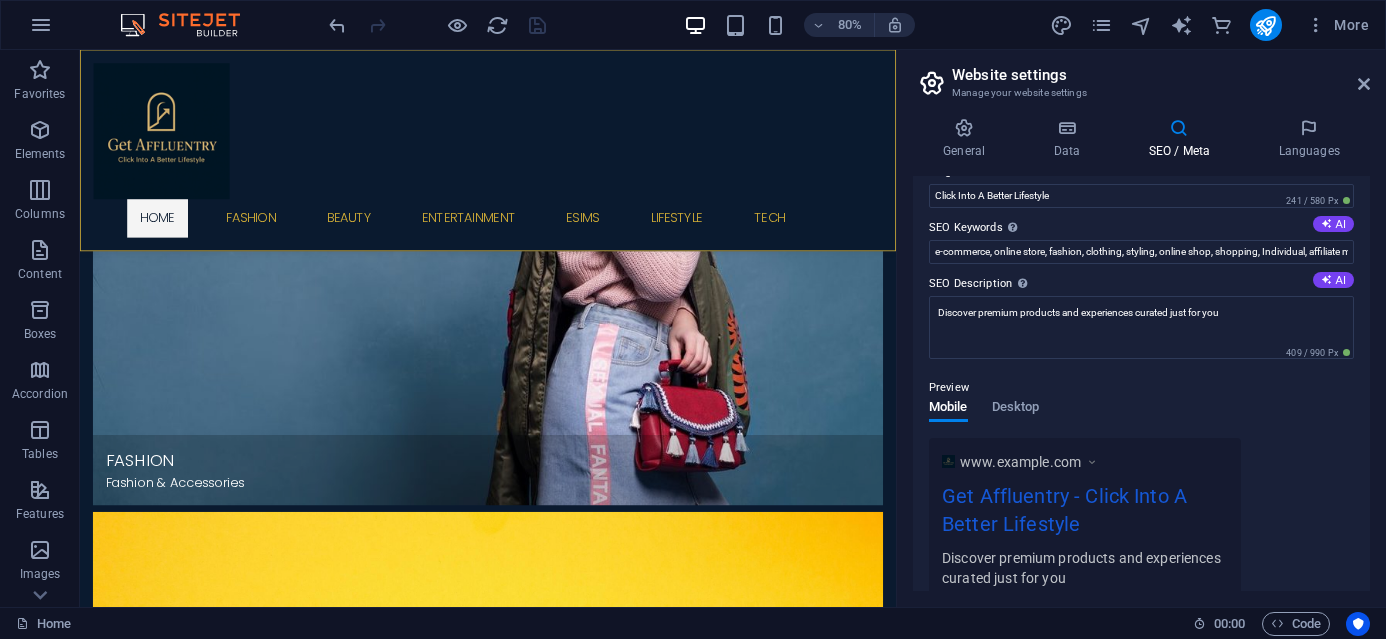 scroll, scrollTop: 0, scrollLeft: 0, axis: both 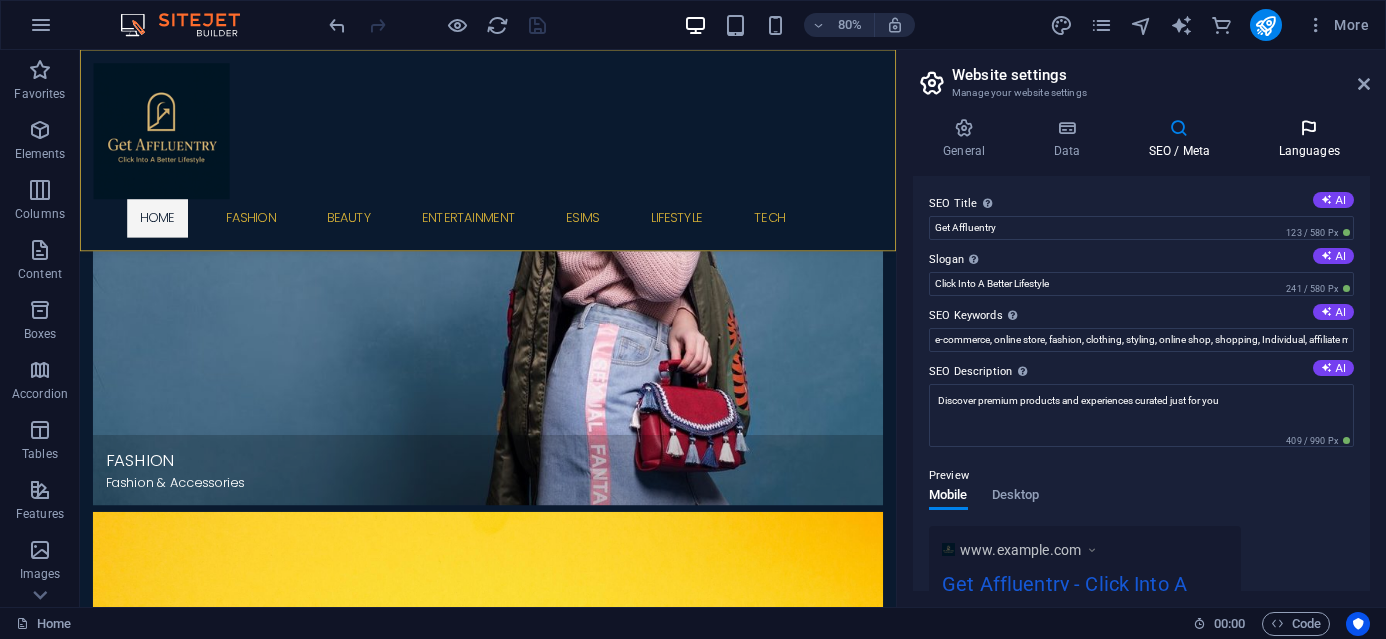 click on "Languages" at bounding box center (1309, 139) 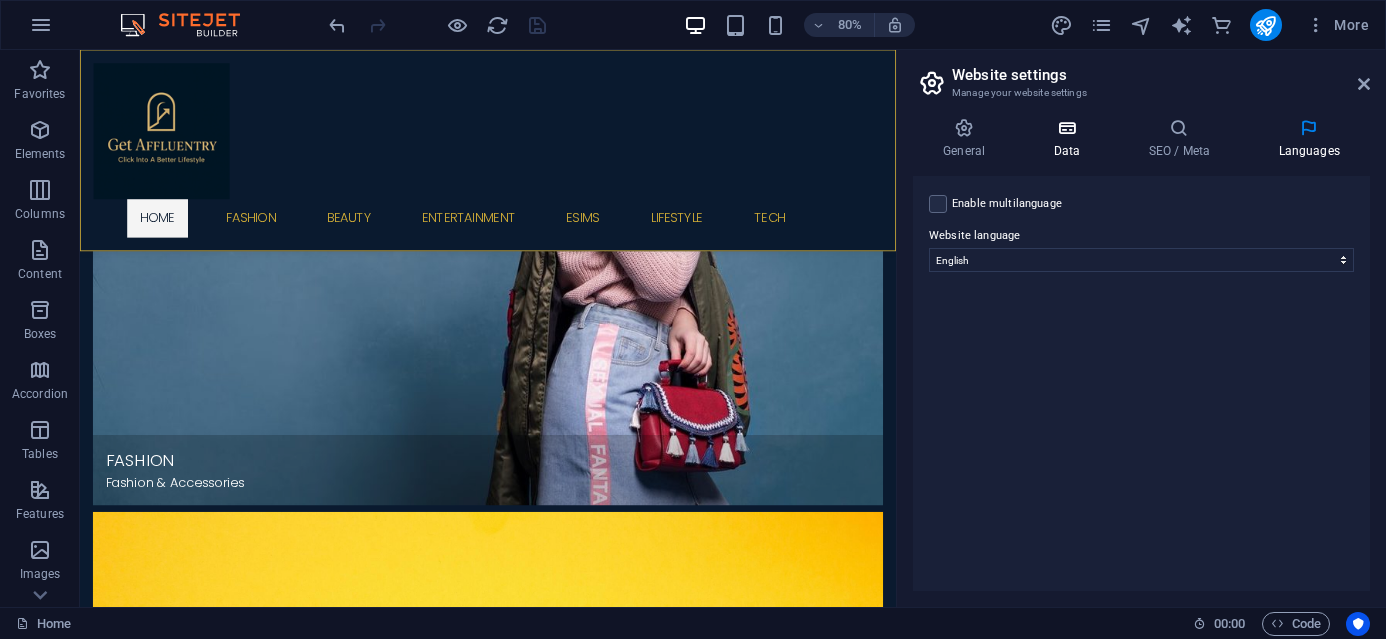click on "Data" at bounding box center (1070, 139) 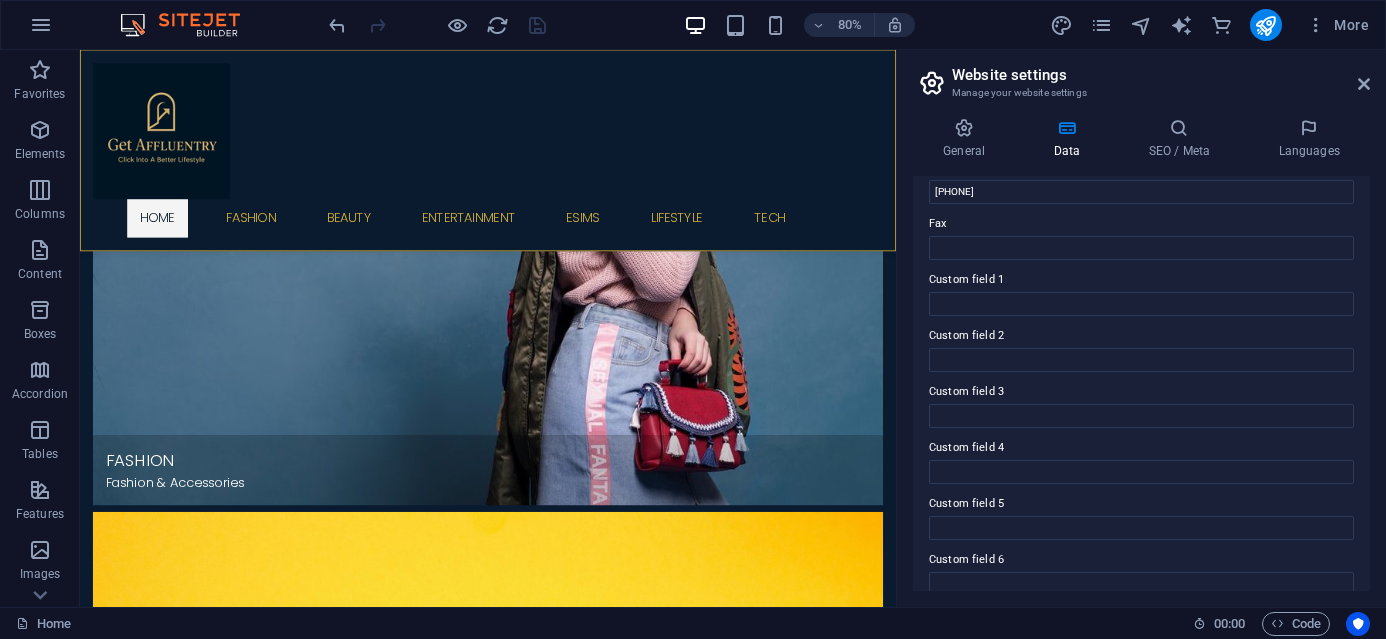 scroll, scrollTop: 545, scrollLeft: 0, axis: vertical 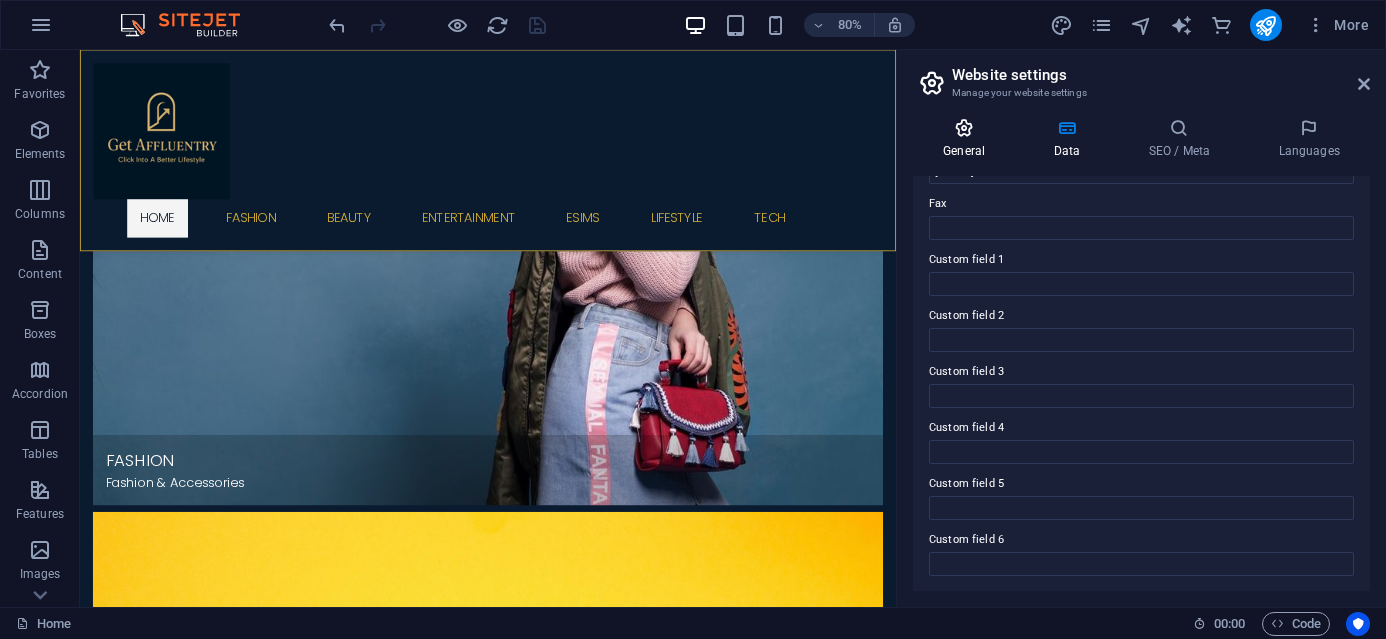 click at bounding box center [964, 128] 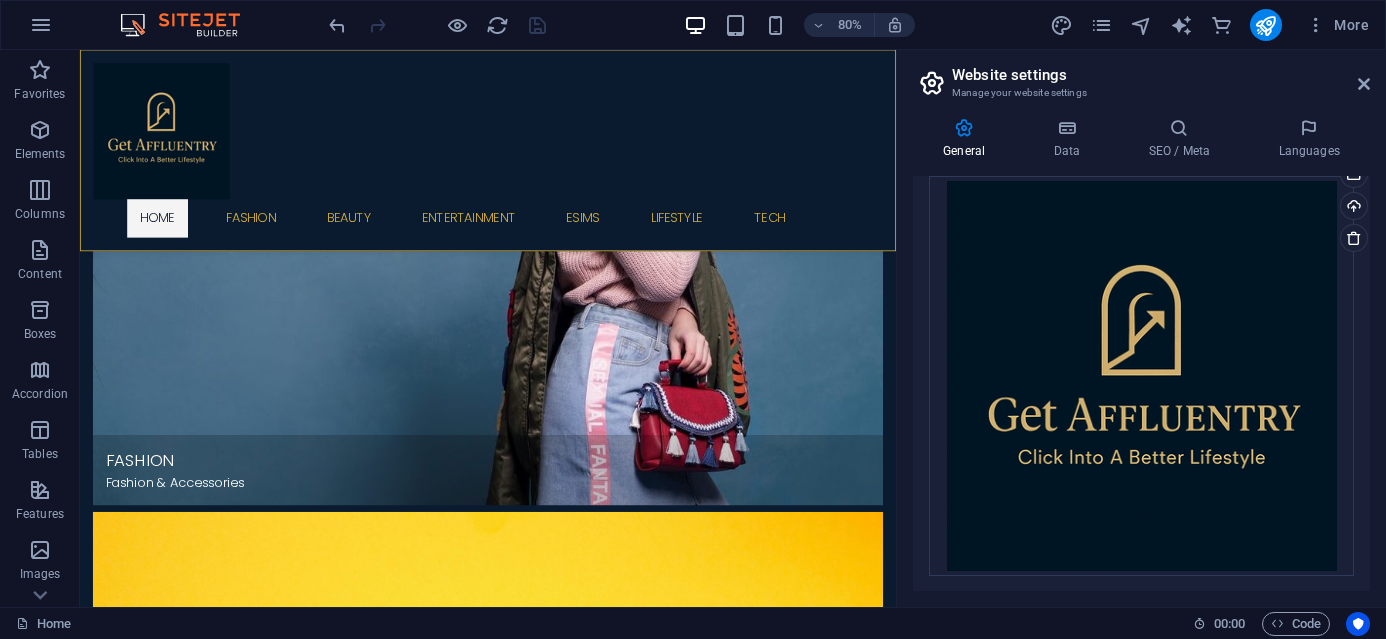 scroll, scrollTop: 0, scrollLeft: 0, axis: both 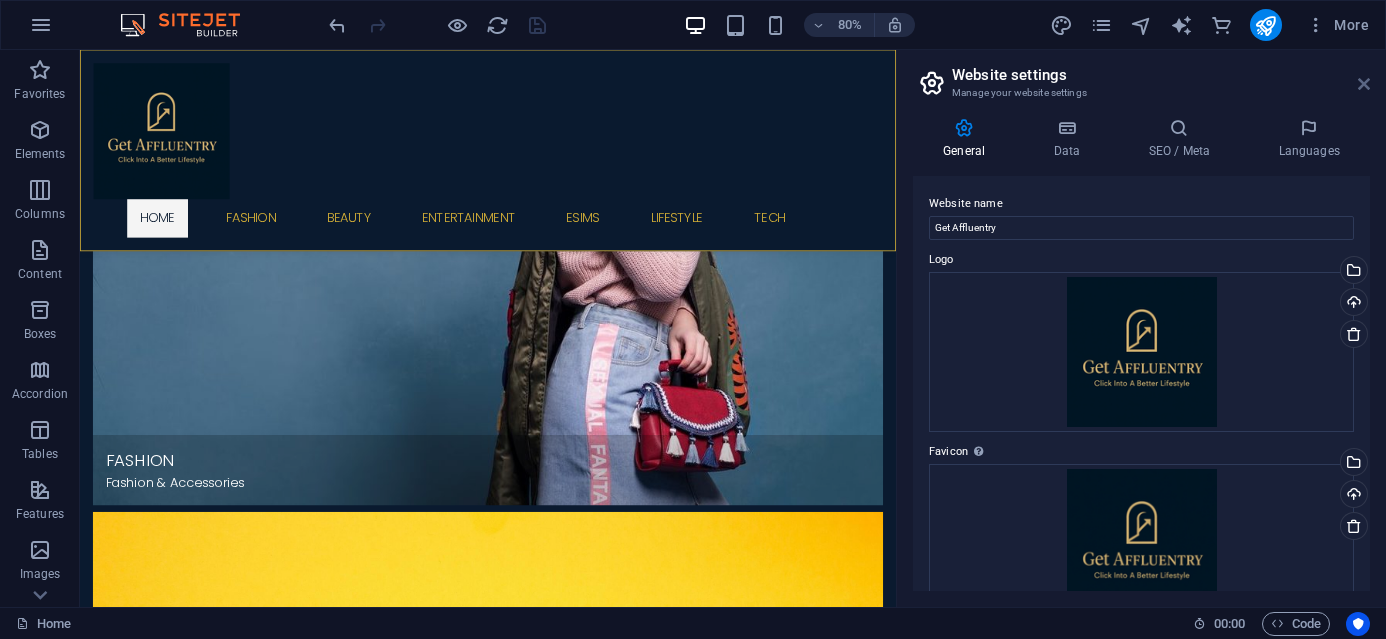 click at bounding box center [1364, 84] 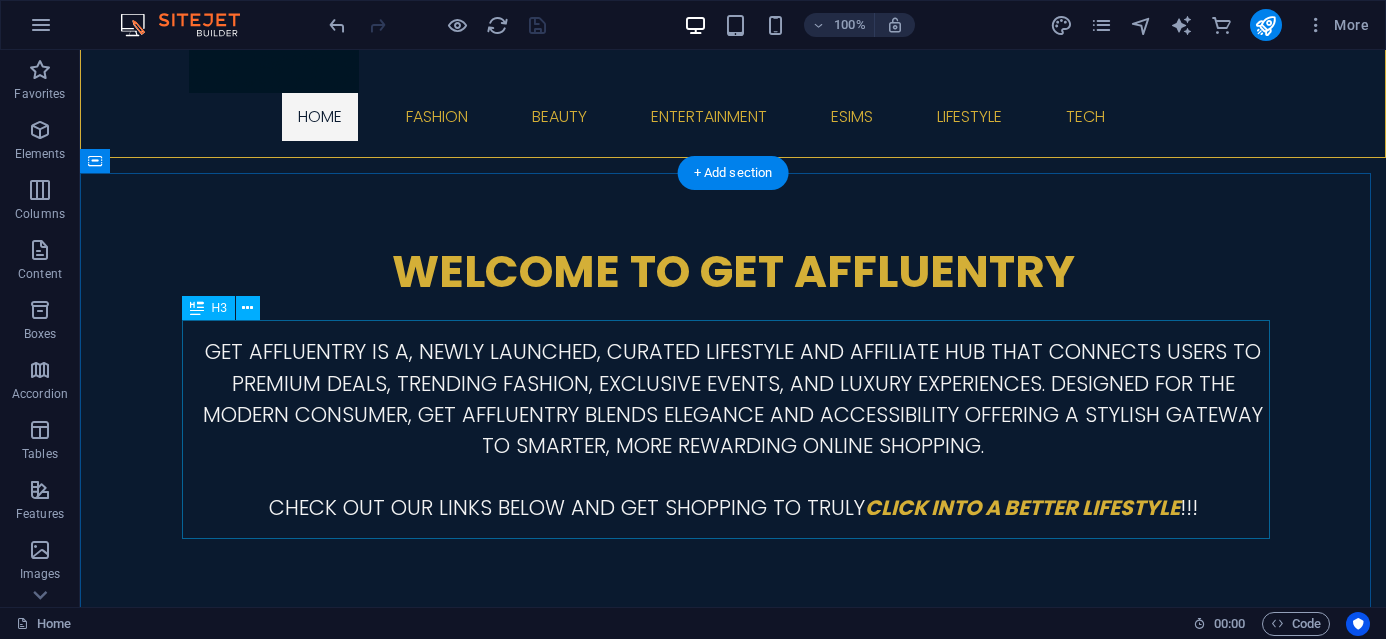 scroll, scrollTop: 0, scrollLeft: 0, axis: both 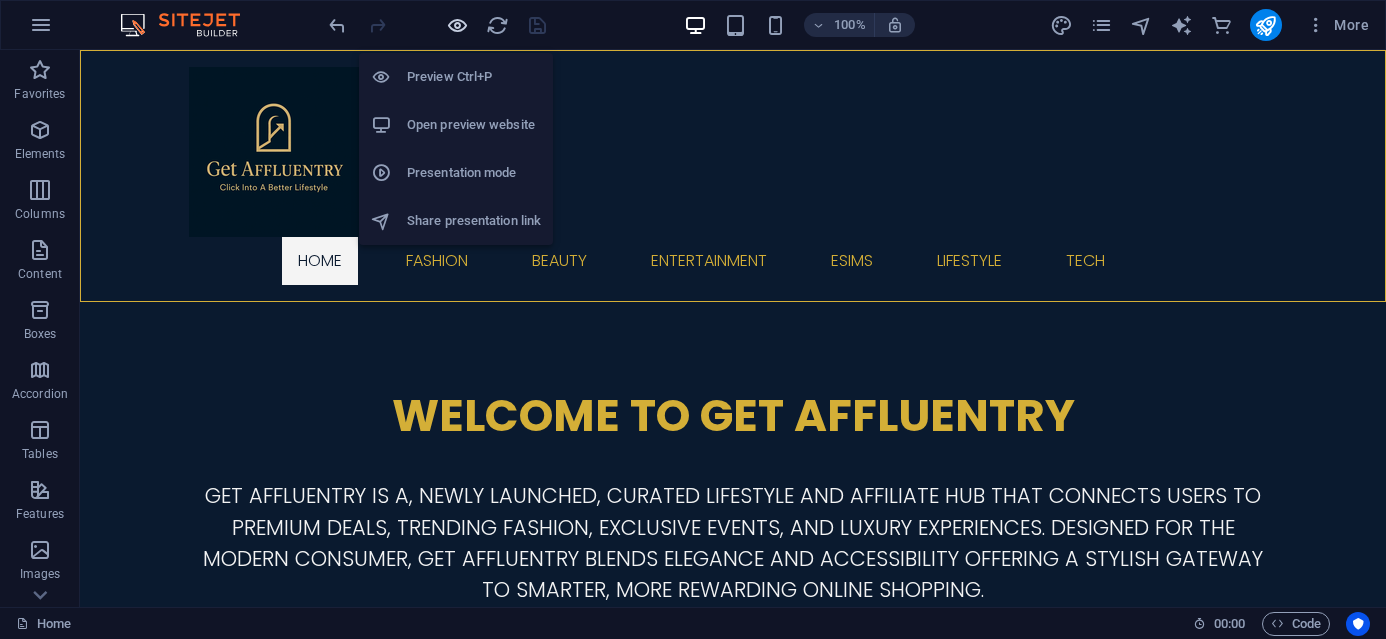click at bounding box center [457, 25] 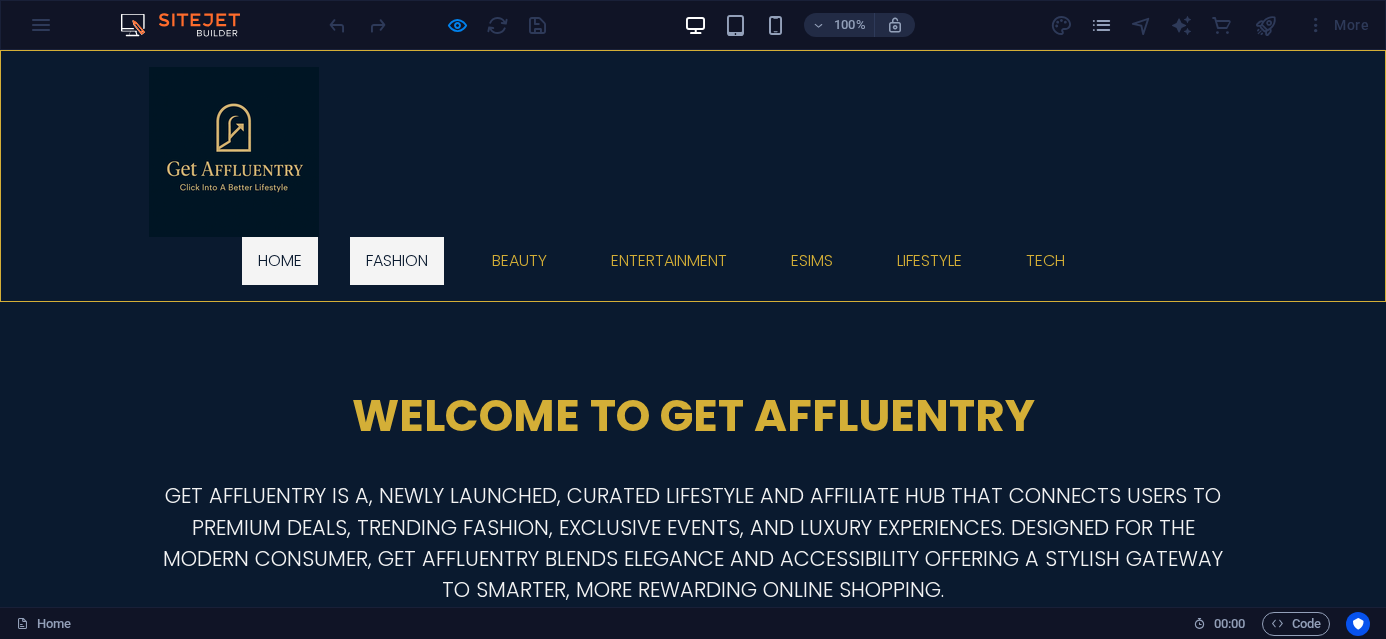 click on "Fashion" at bounding box center (397, 261) 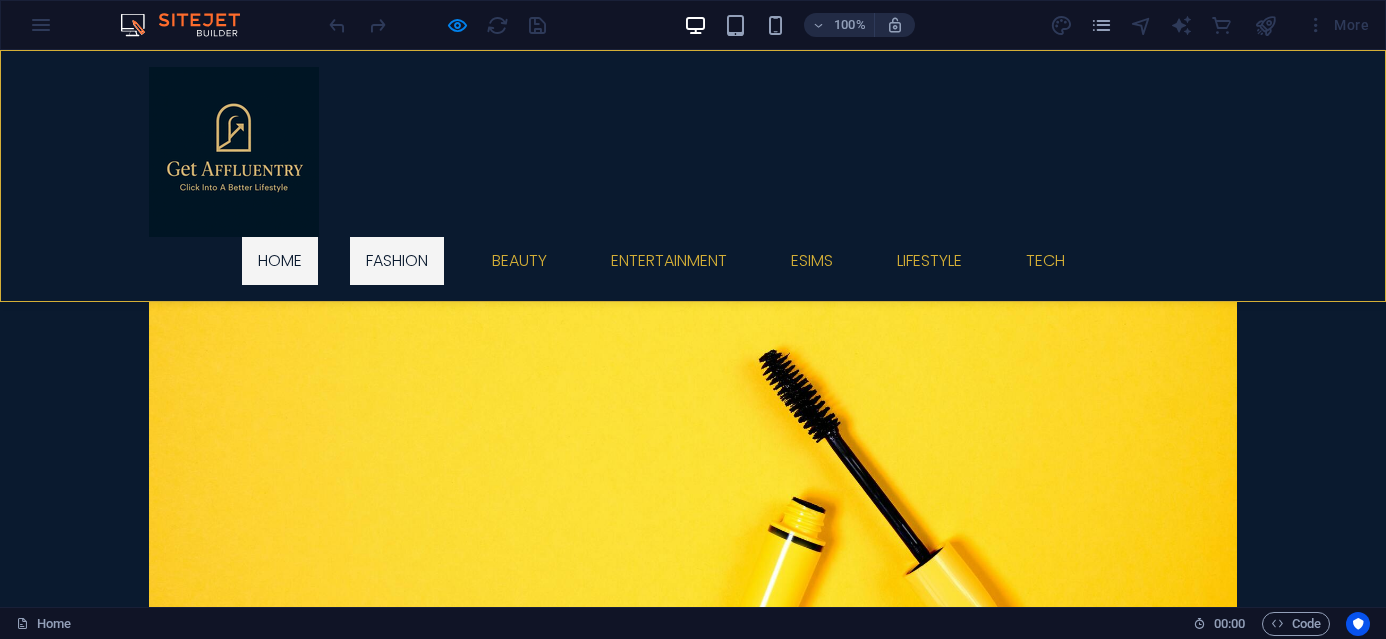 scroll, scrollTop: 1333, scrollLeft: 0, axis: vertical 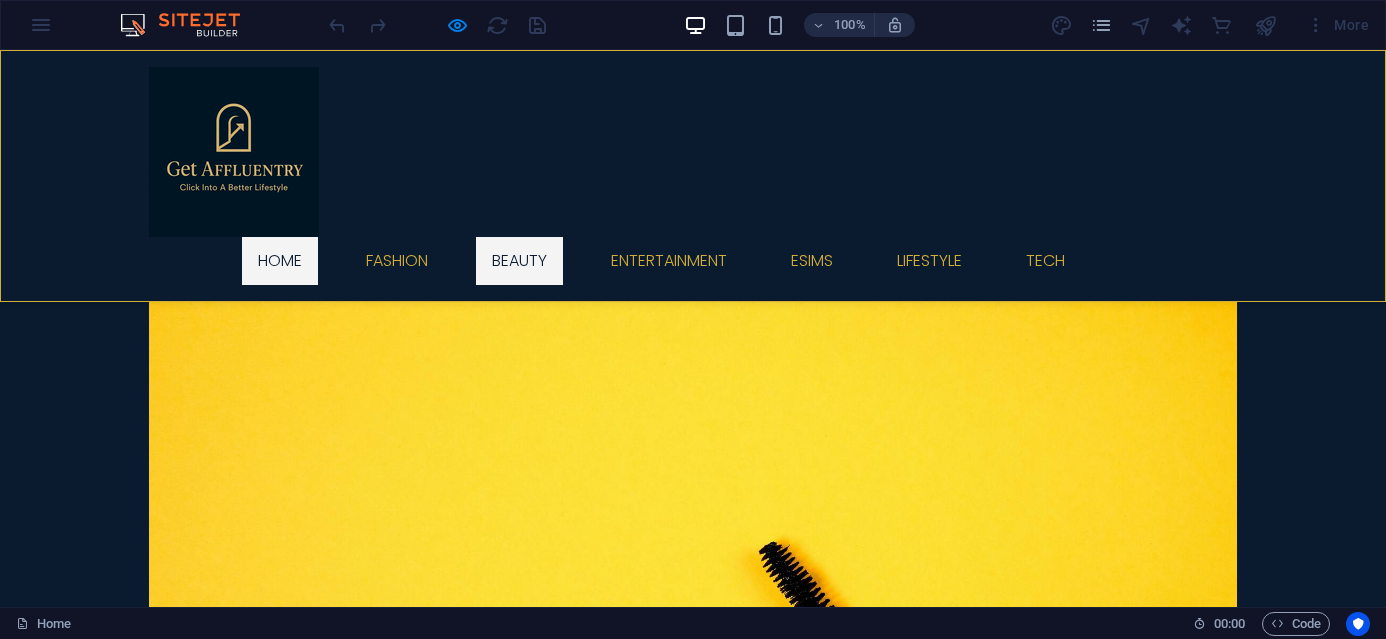 click on "Beauty" at bounding box center [519, 261] 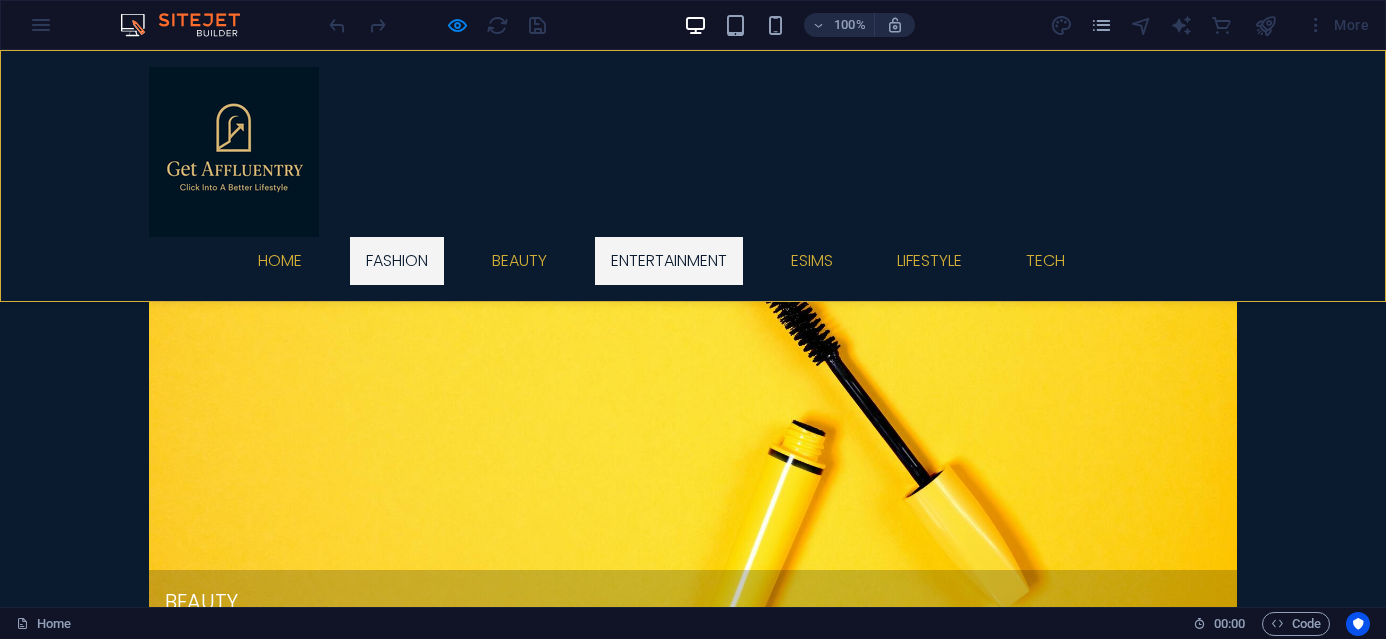 click on "Entertainment" at bounding box center (669, 261) 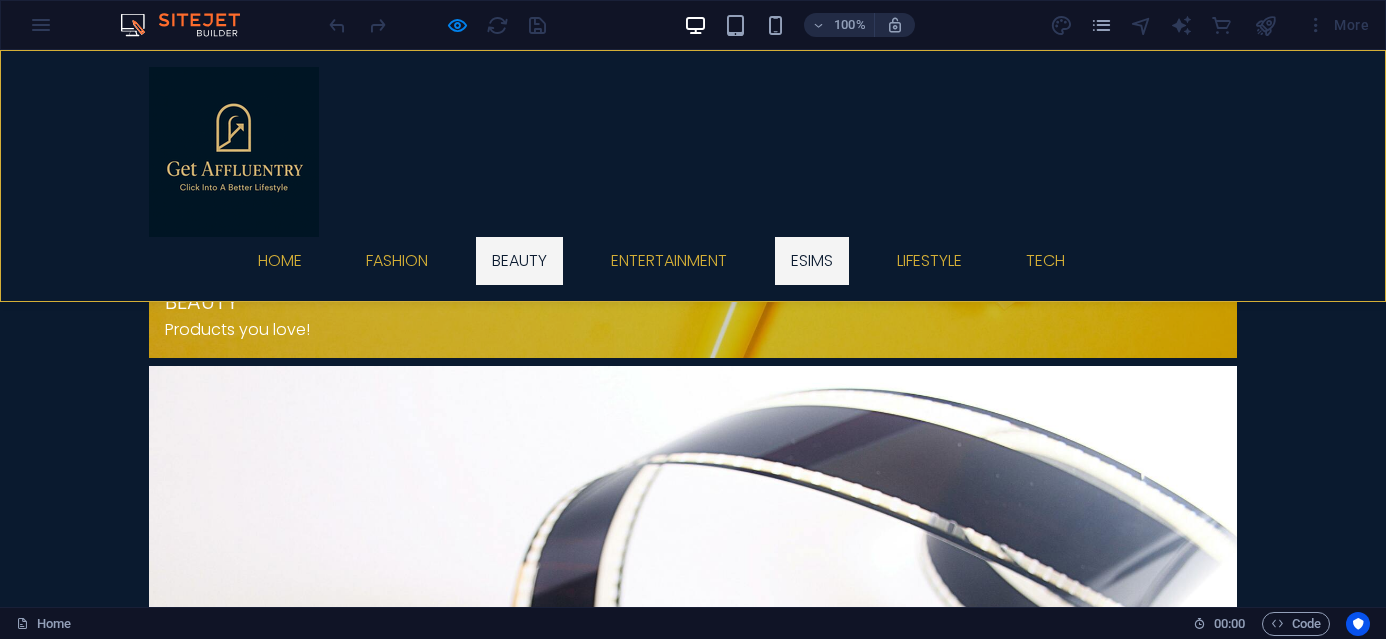 click on "ESims" at bounding box center (812, 261) 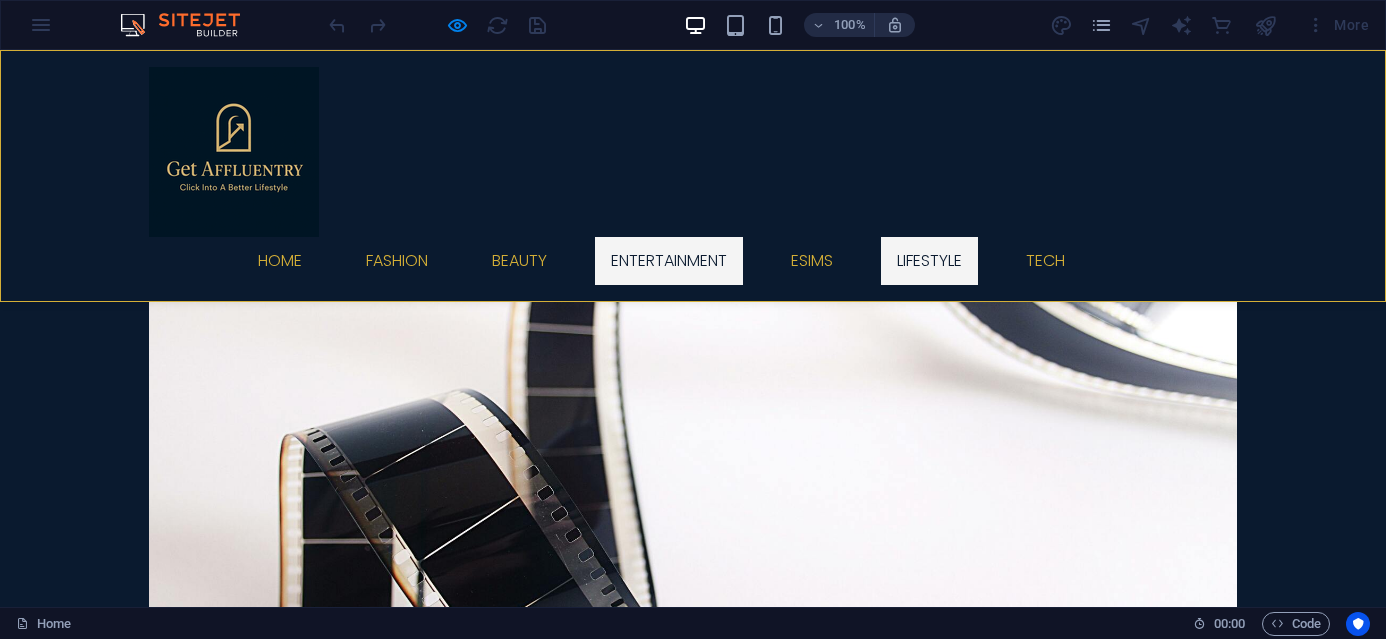 click on "Lifestyle" at bounding box center [929, 261] 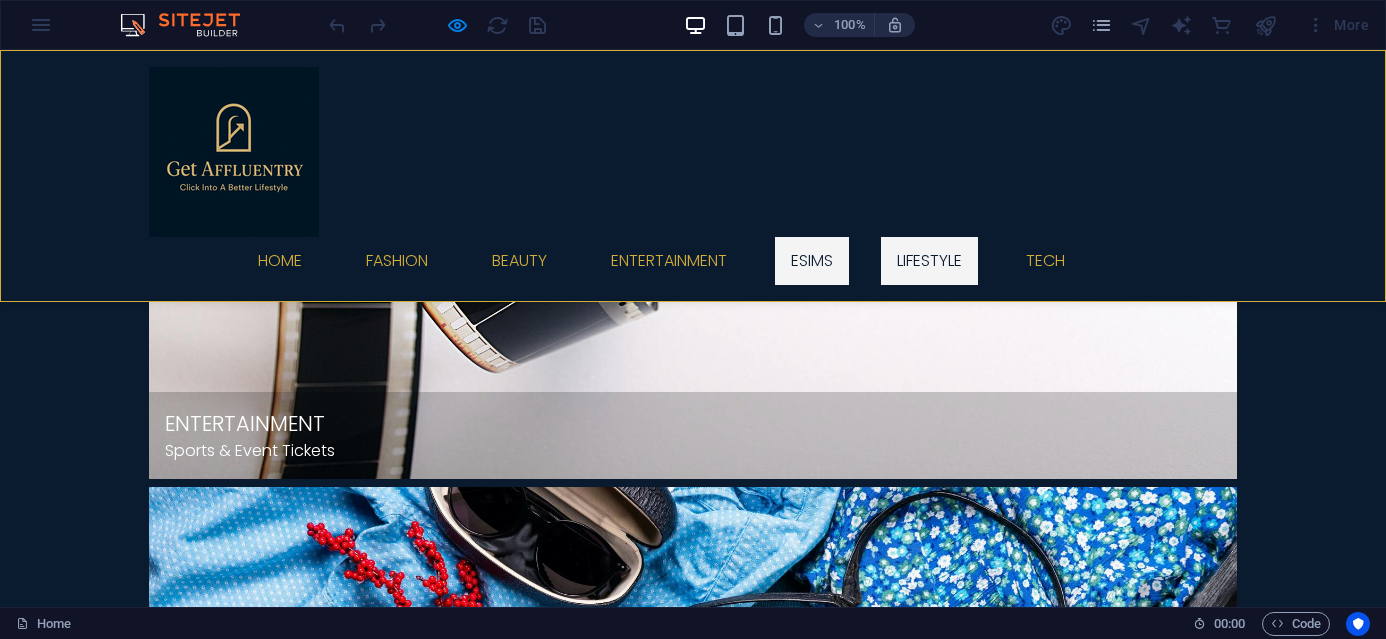 scroll, scrollTop: 2525, scrollLeft: 0, axis: vertical 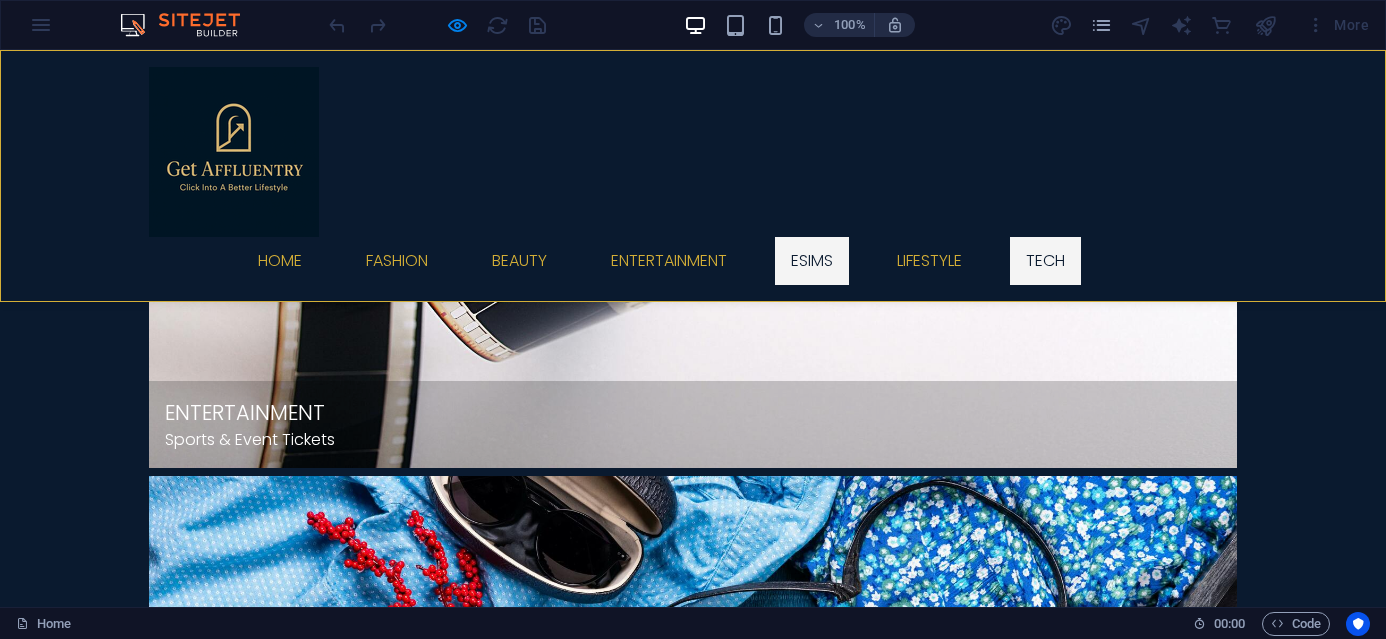 click on "Tech" at bounding box center (1045, 261) 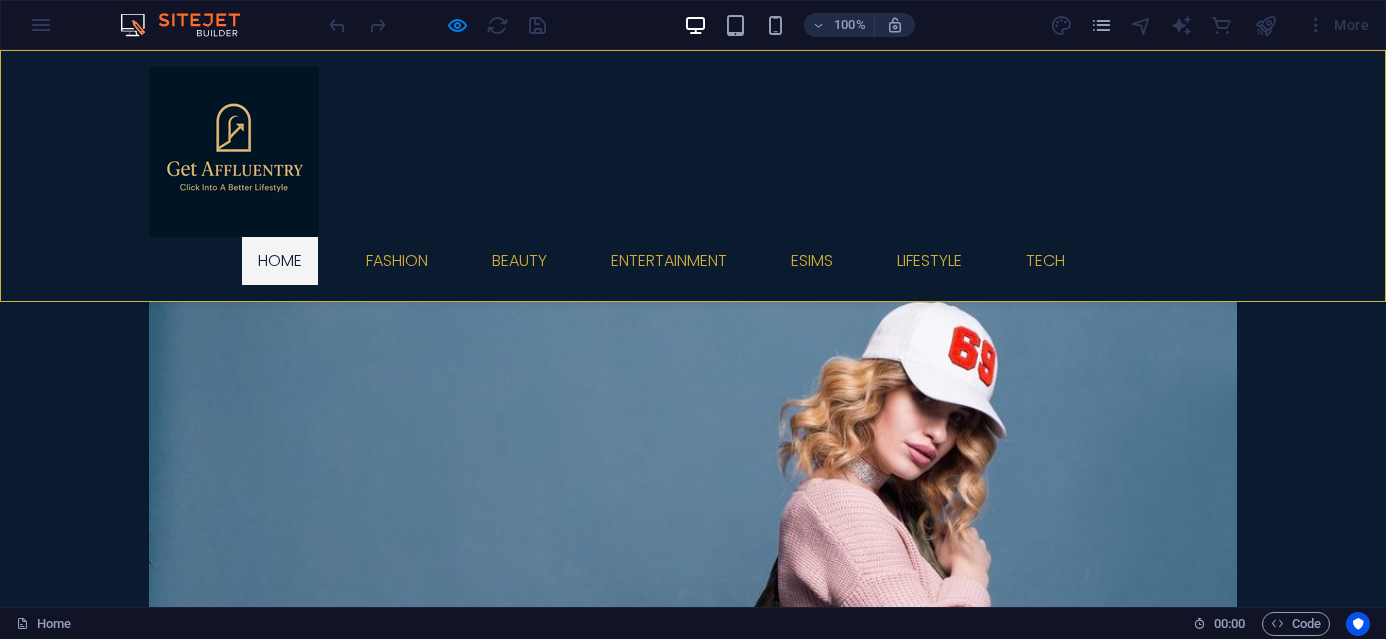 scroll, scrollTop: 0, scrollLeft: 0, axis: both 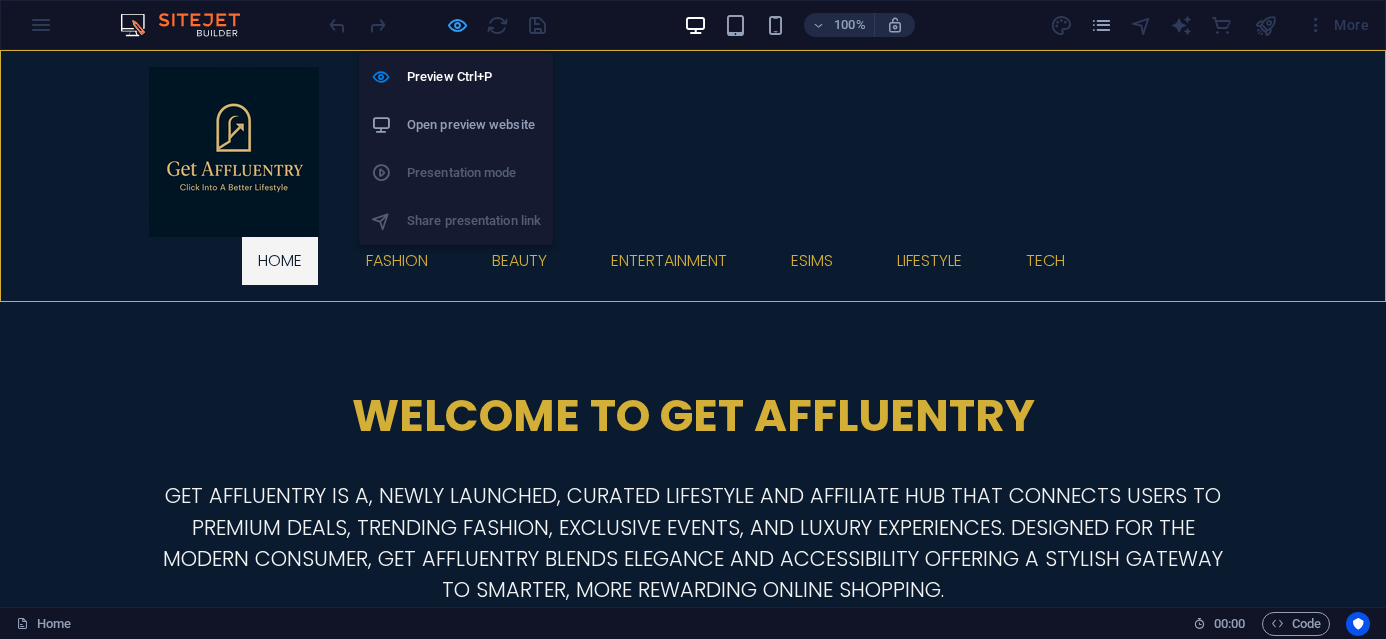 click at bounding box center (457, 25) 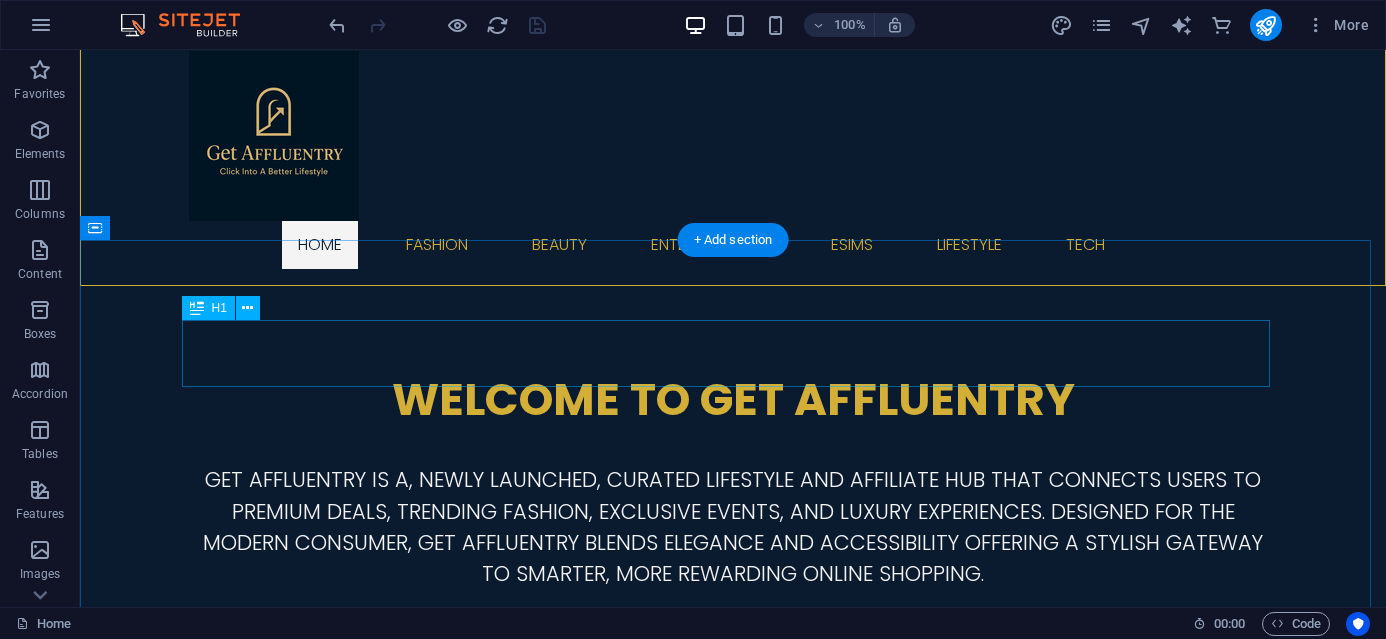 scroll, scrollTop: 19, scrollLeft: 0, axis: vertical 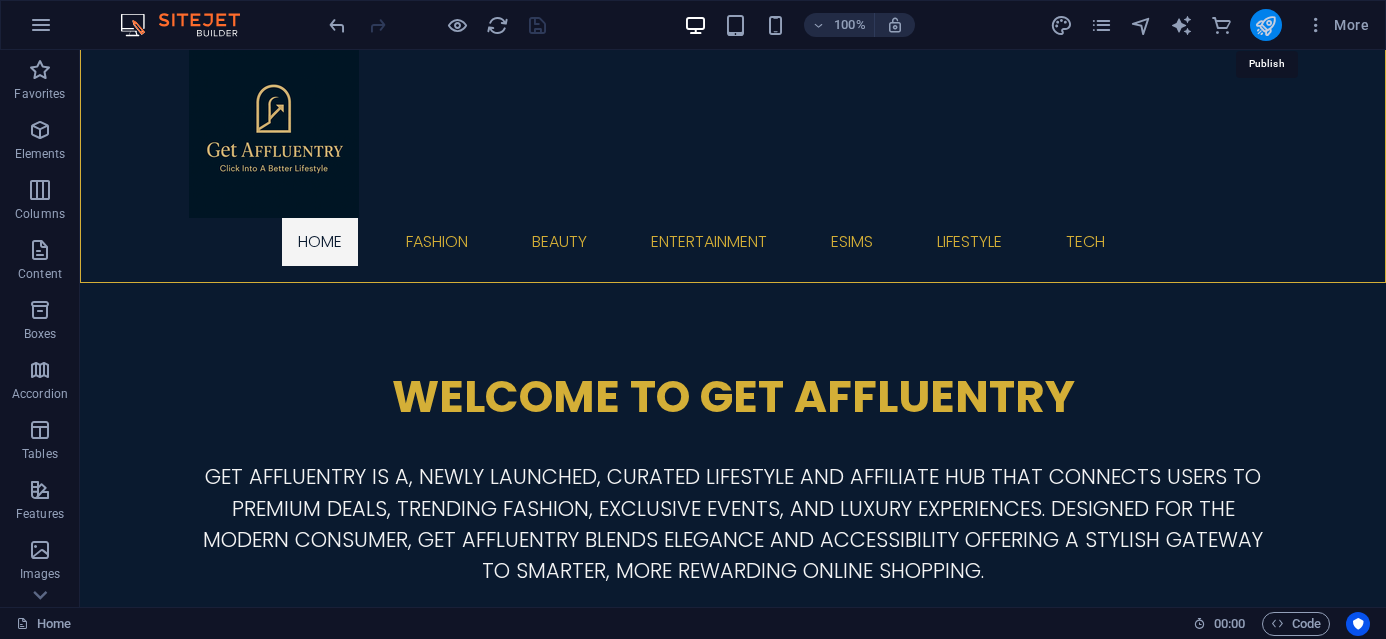 click at bounding box center (1265, 25) 